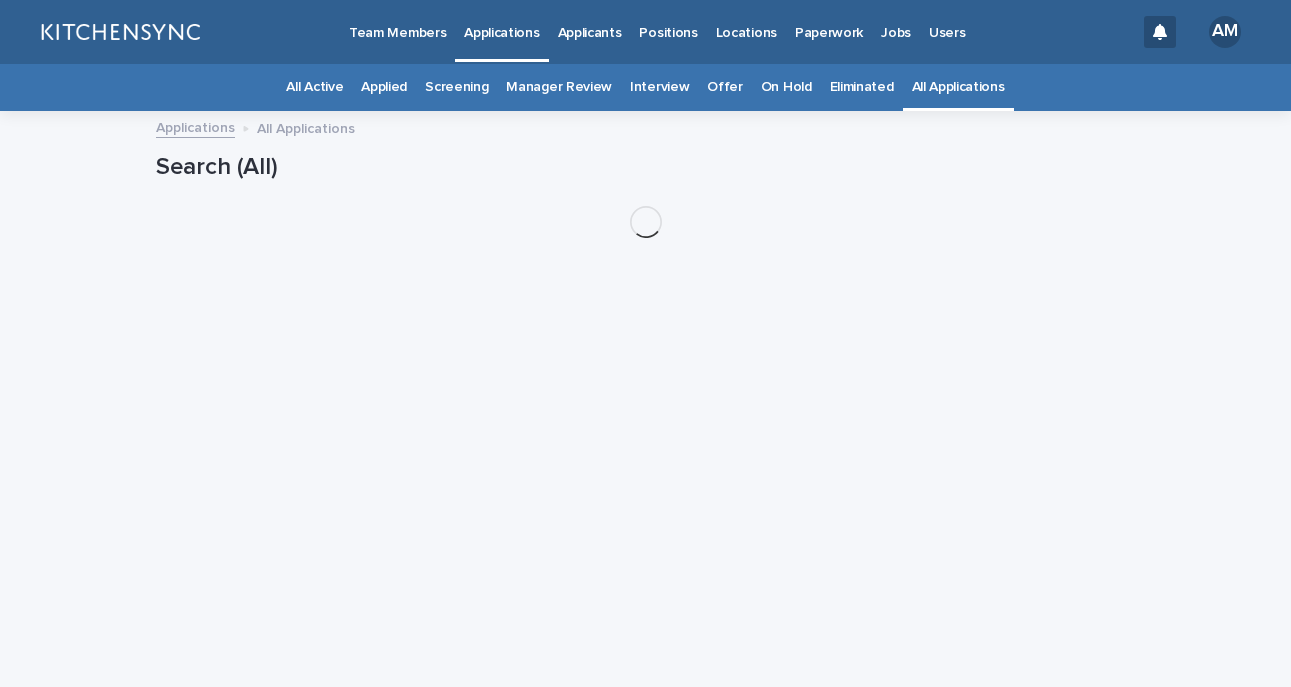 scroll, scrollTop: 0, scrollLeft: 0, axis: both 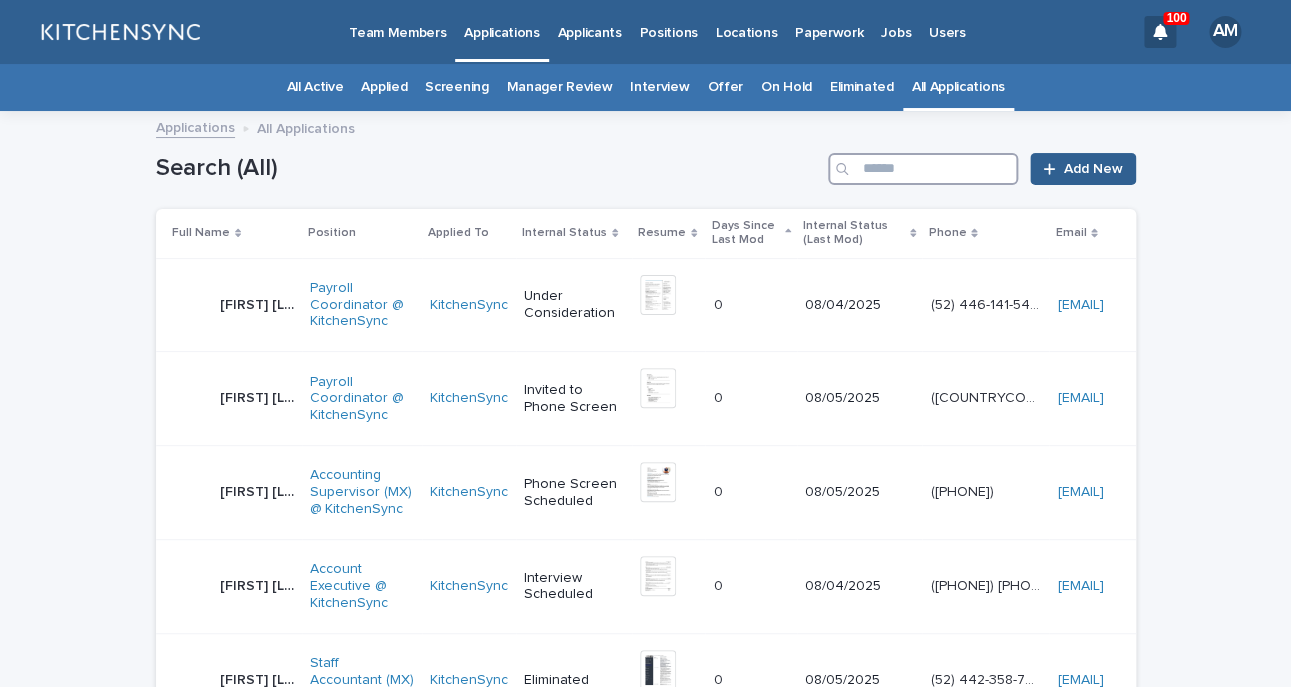 click at bounding box center (923, 169) 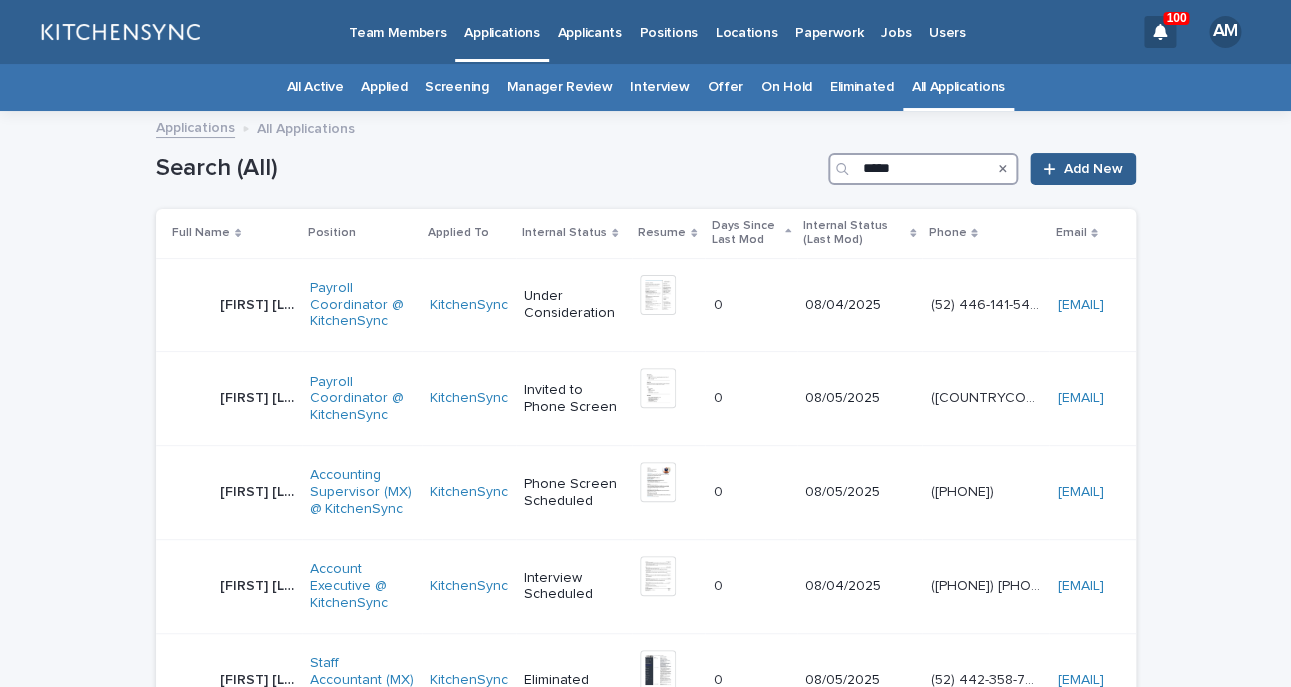 type on "*****" 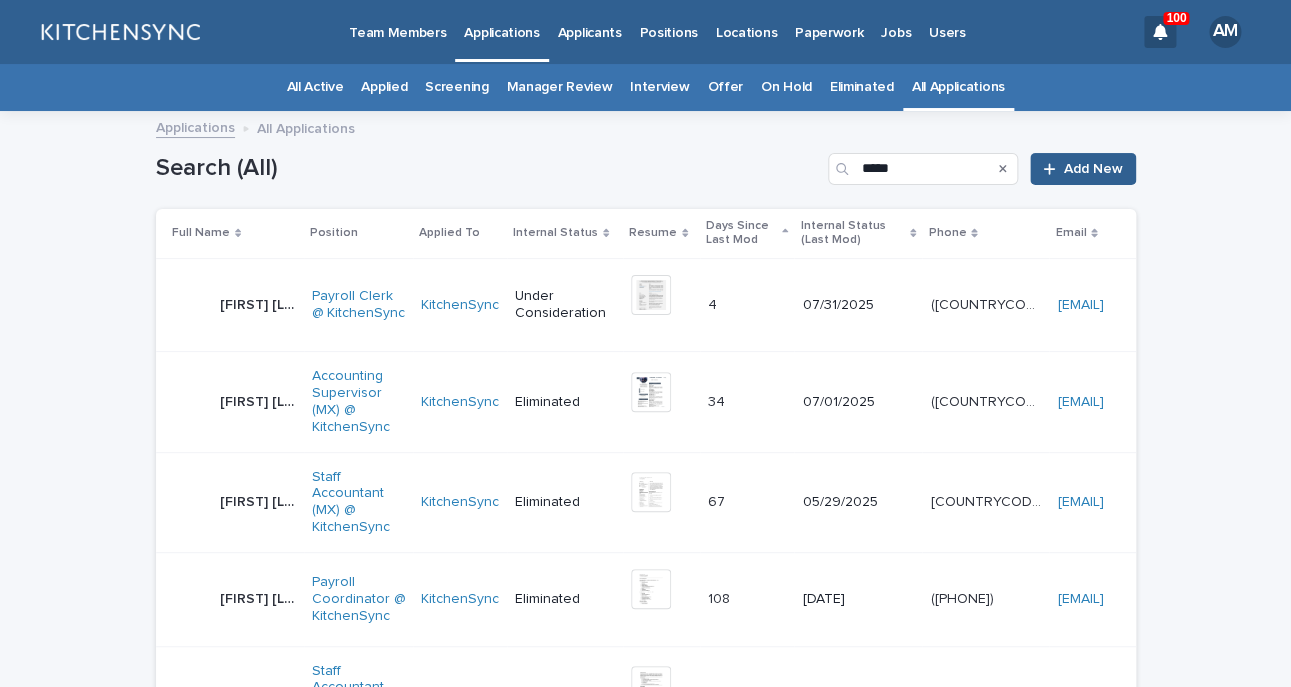 click on "[FIRST] [LAST]" at bounding box center [260, 303] 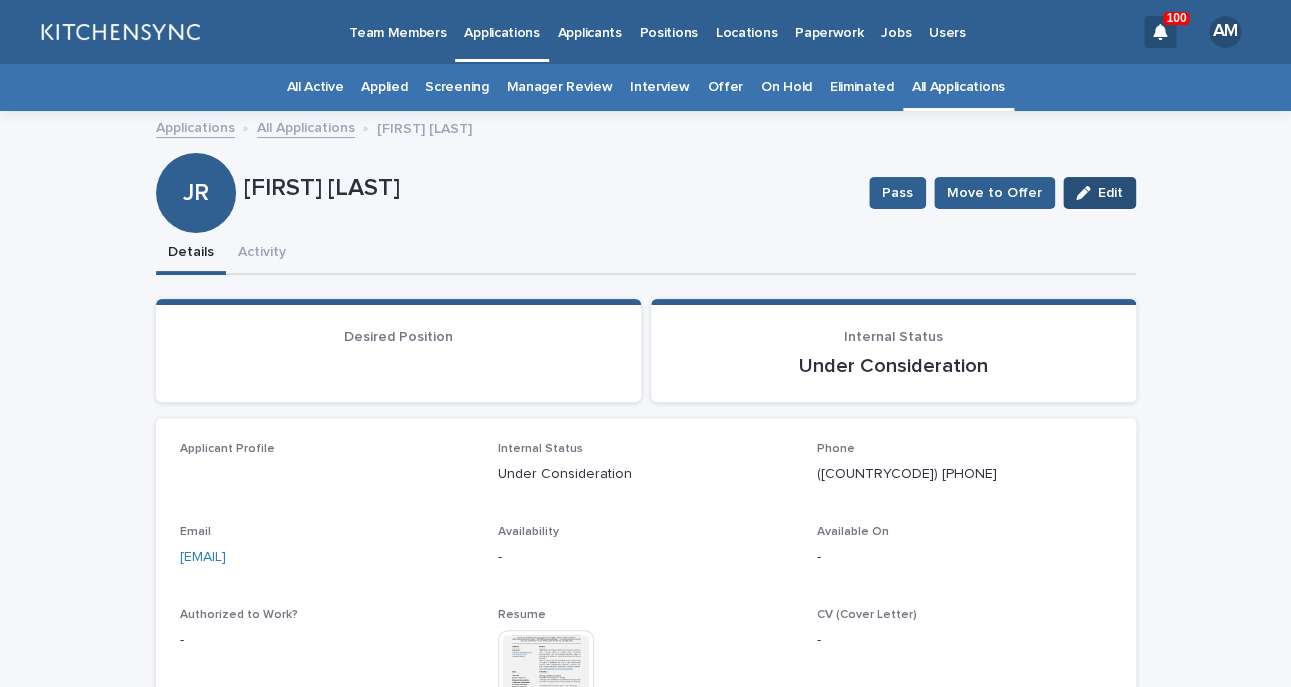 click 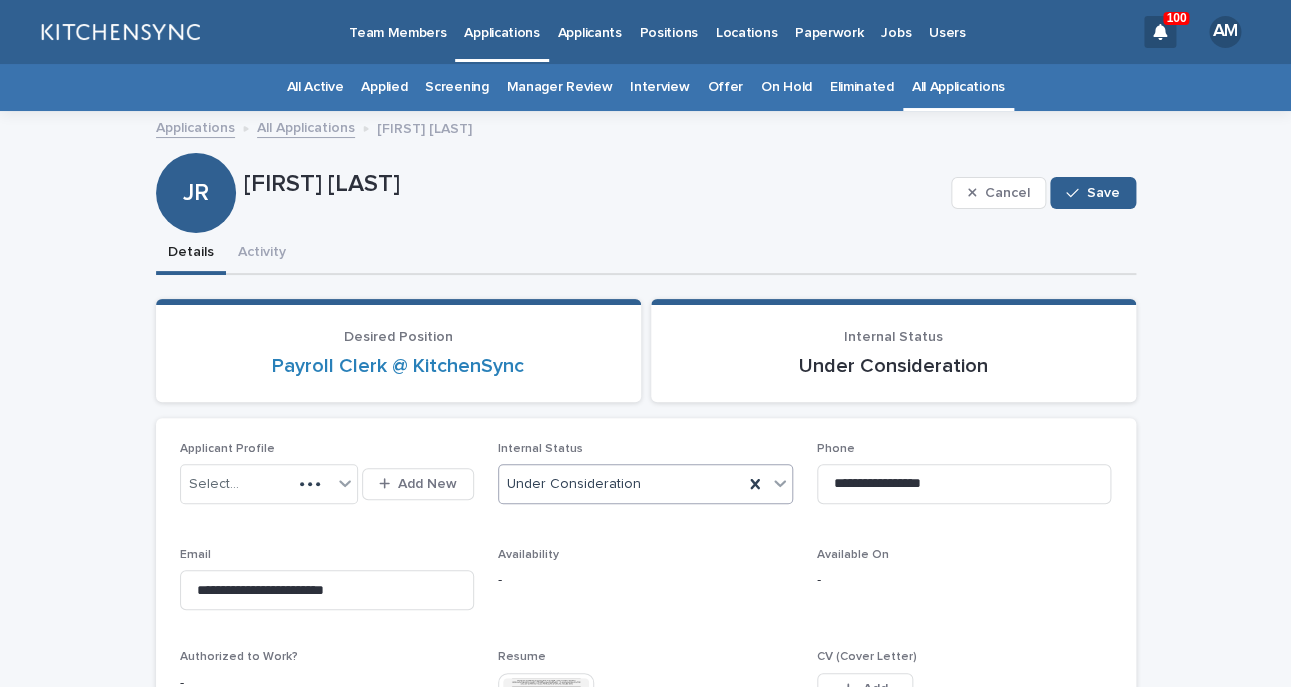 click on "Under Consideration" at bounding box center [621, 484] 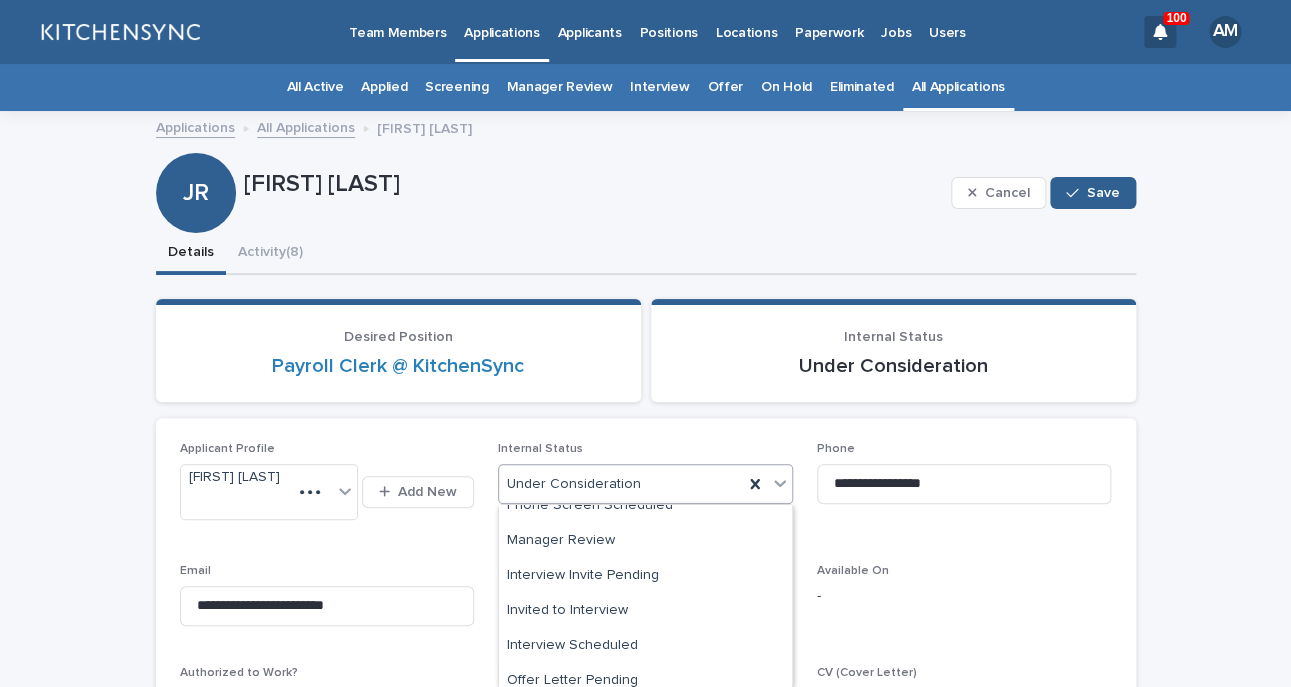 scroll, scrollTop: 171, scrollLeft: 0, axis: vertical 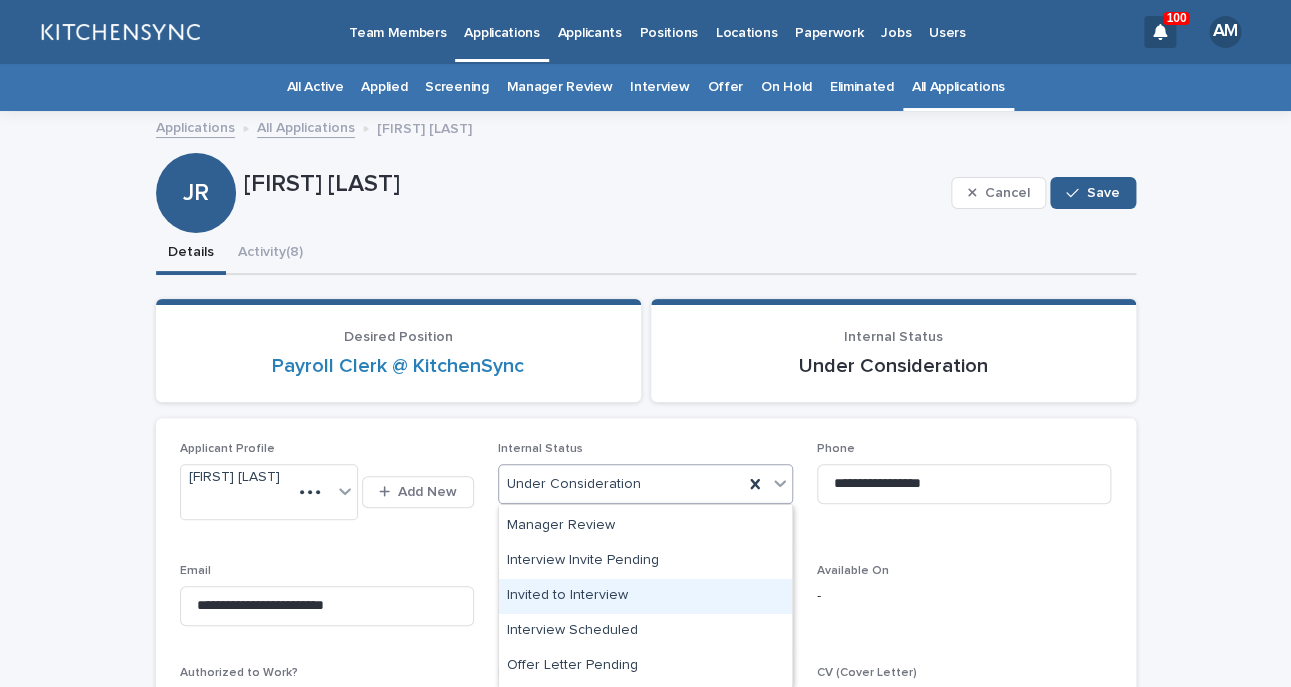 click on "Invited to Interview" at bounding box center (645, 596) 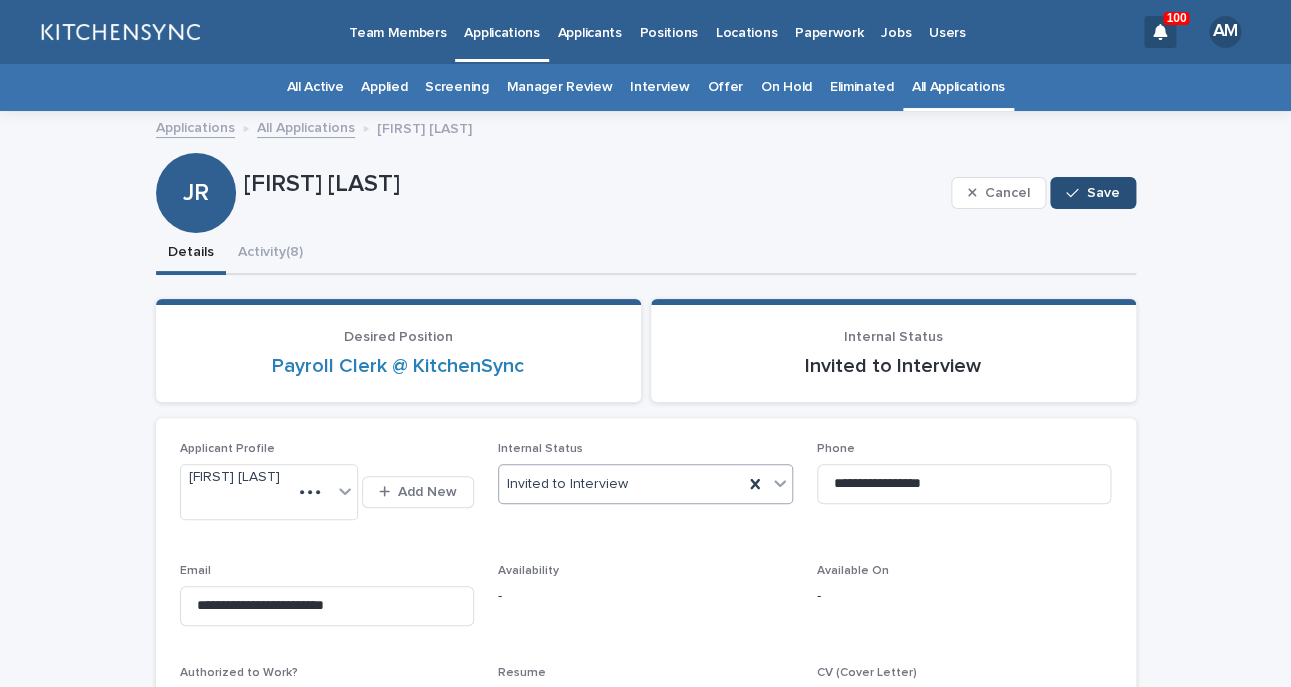 click on "Save" at bounding box center [1092, 193] 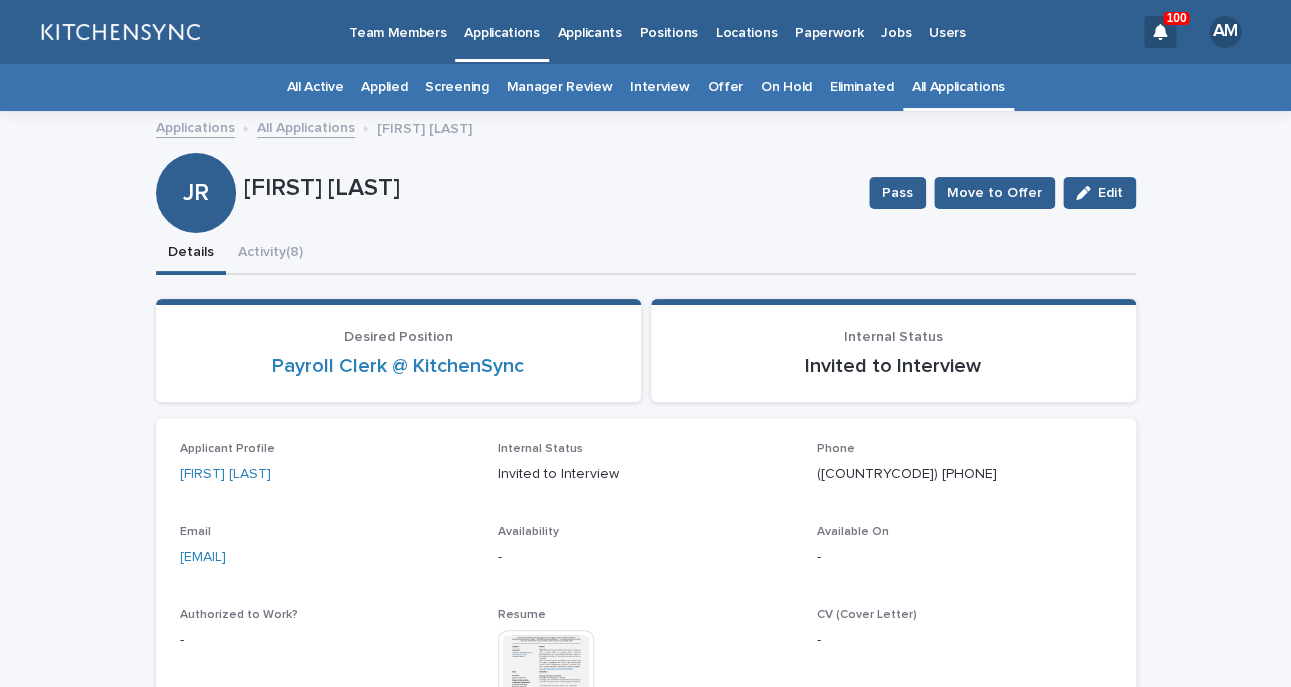 click on "All Applications" at bounding box center [958, 87] 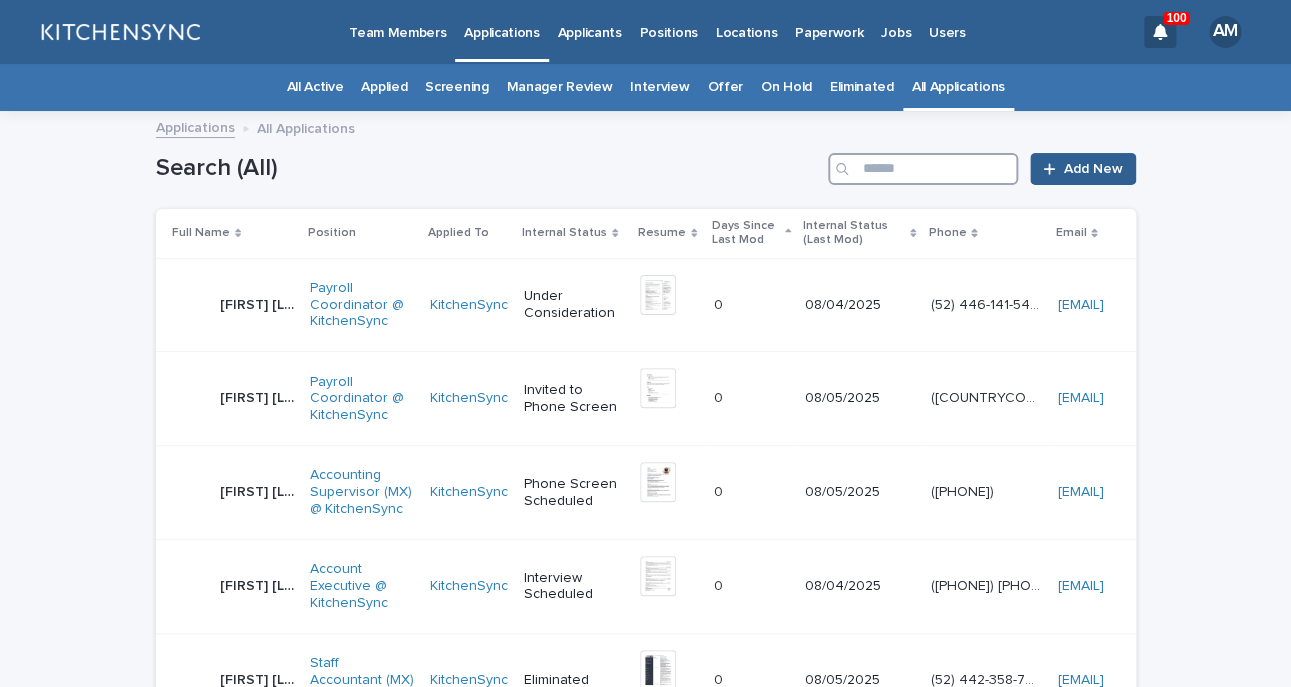 click at bounding box center (923, 169) 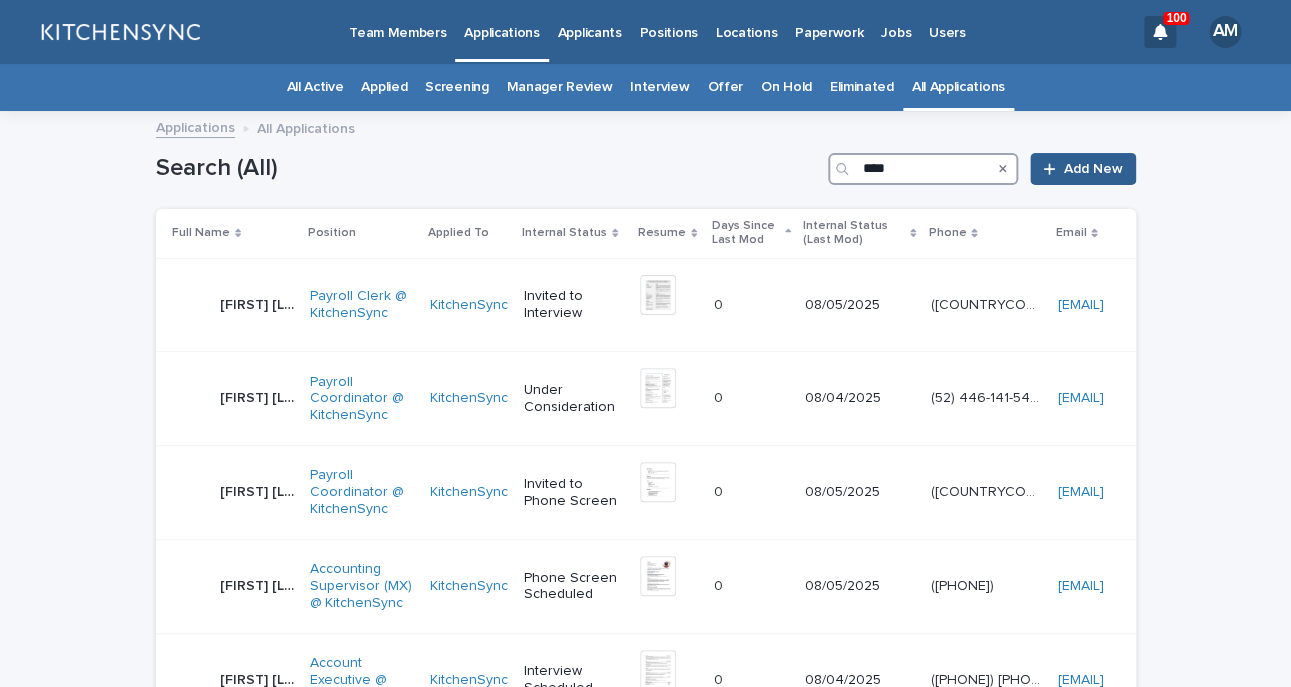 type on "****" 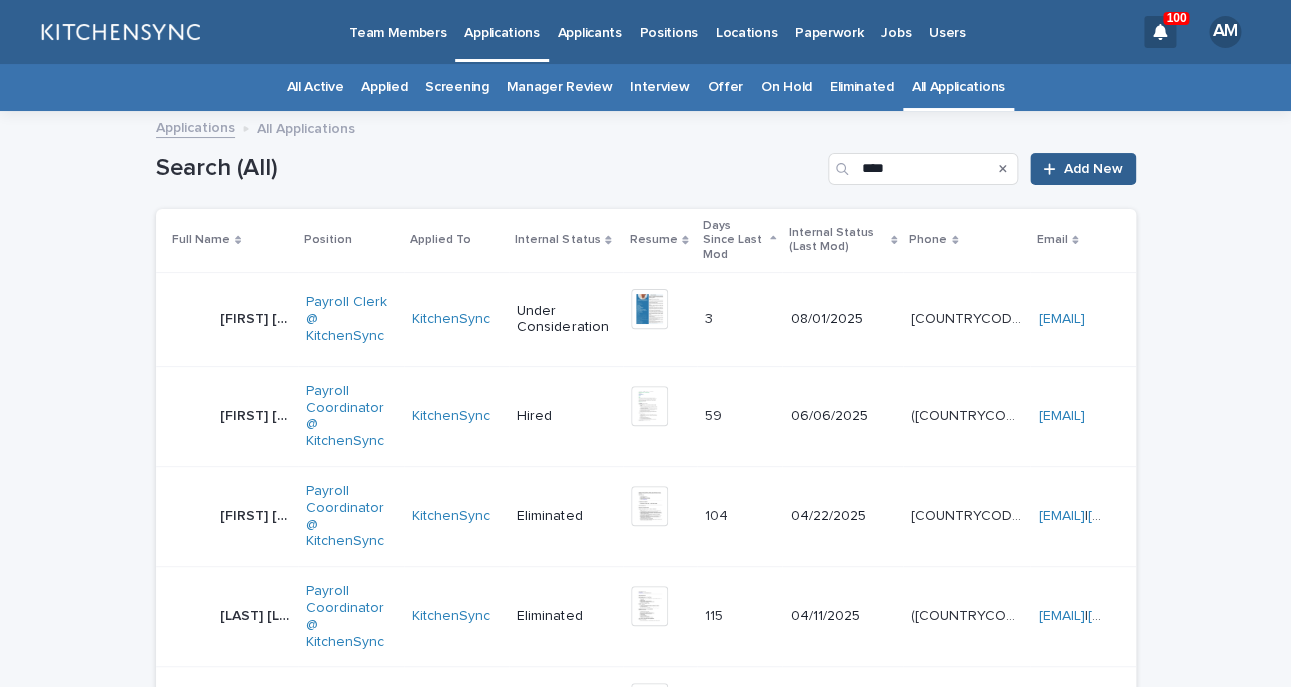 click on "[FIRST] [LAST] [FIRST] [LAST]" at bounding box center (227, 319) 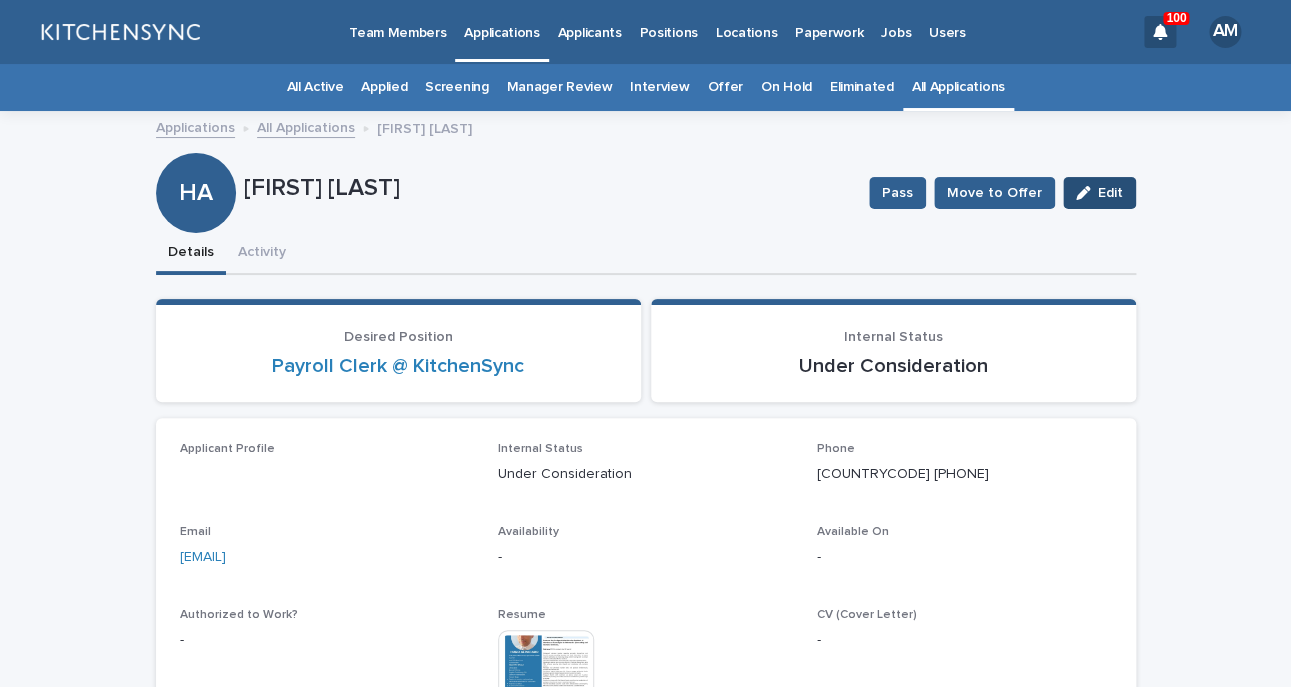 click on "Edit" at bounding box center (1110, 193) 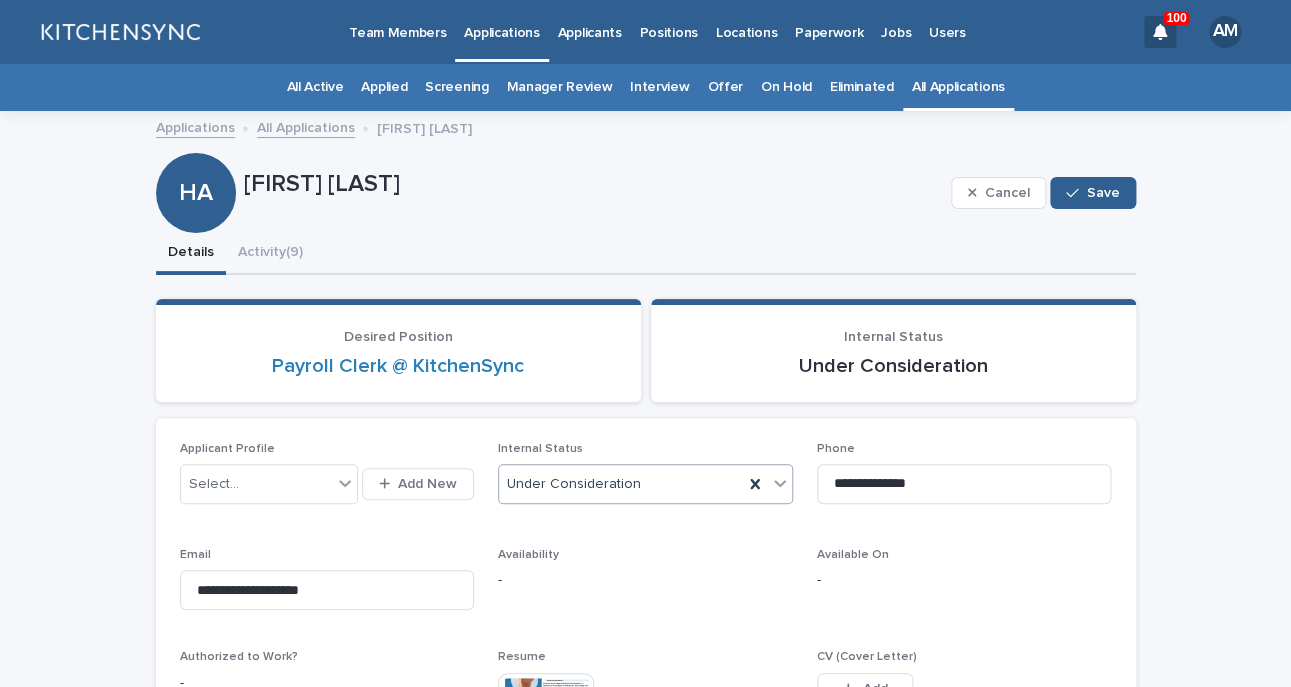 click on "Under Consideration" at bounding box center (621, 484) 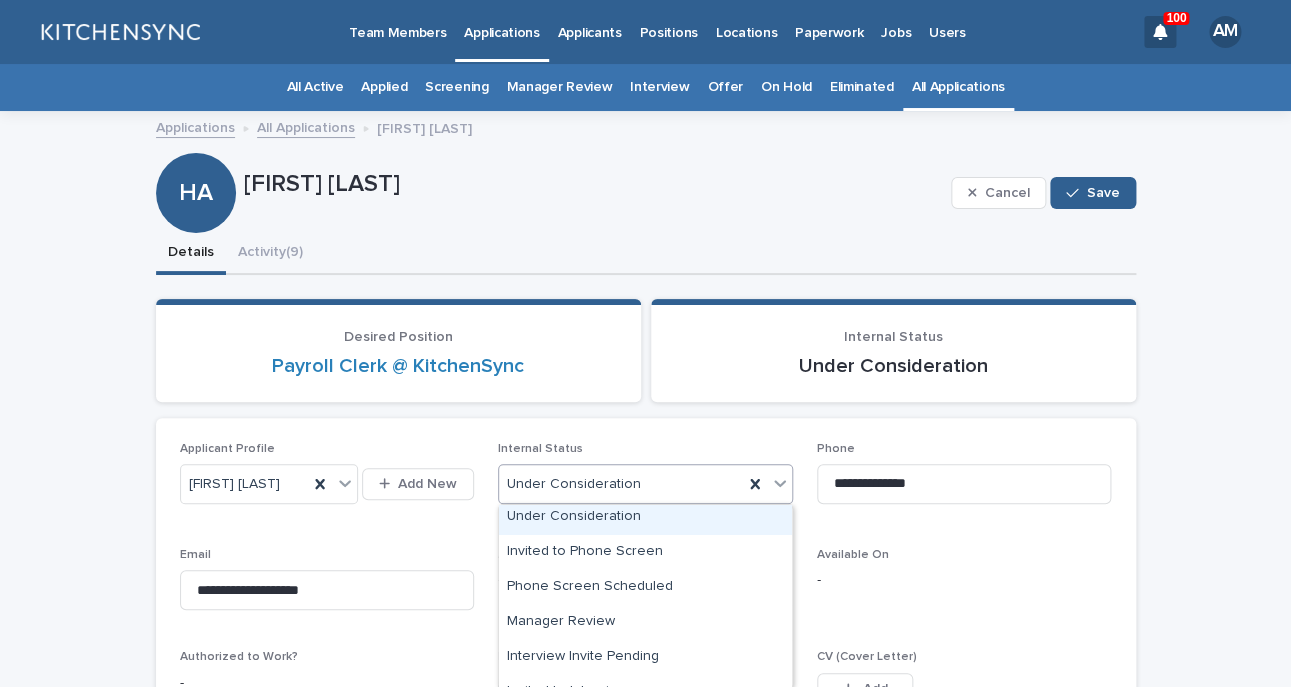 scroll, scrollTop: 97, scrollLeft: 0, axis: vertical 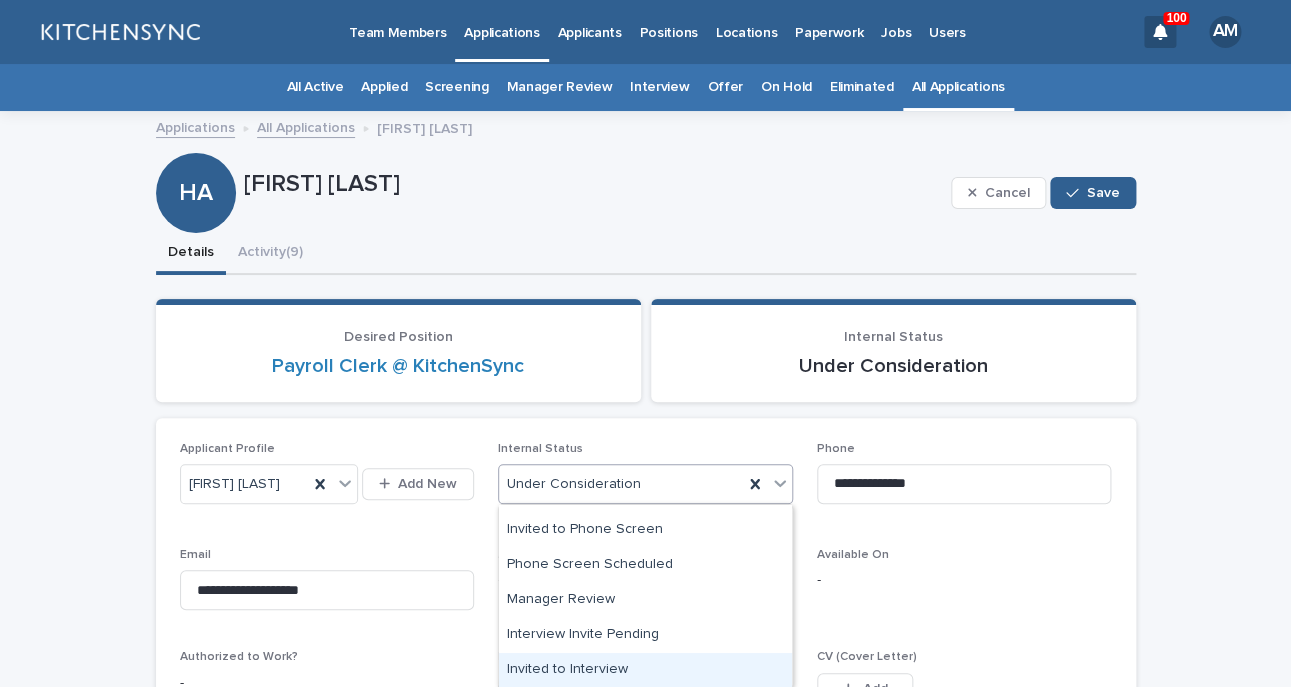 click on "Invited to Interview" at bounding box center (645, 670) 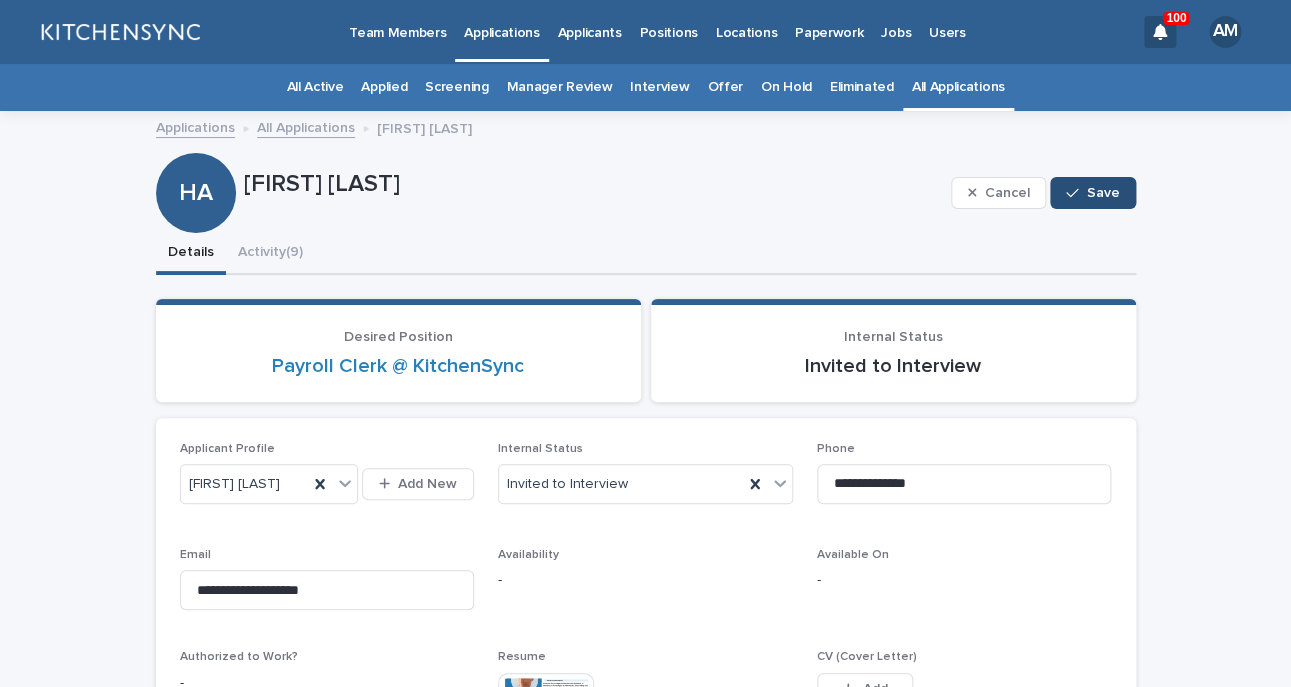 click on "Save" at bounding box center [1092, 193] 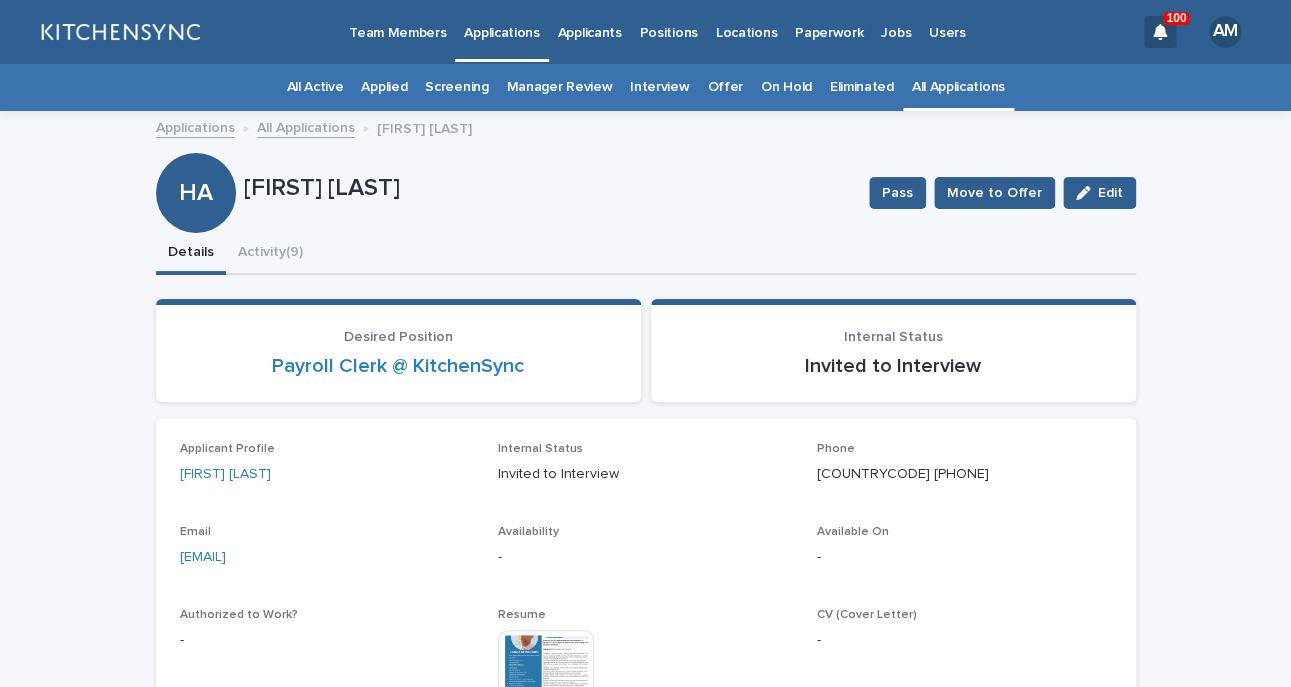 click on "All Applications" at bounding box center (958, 87) 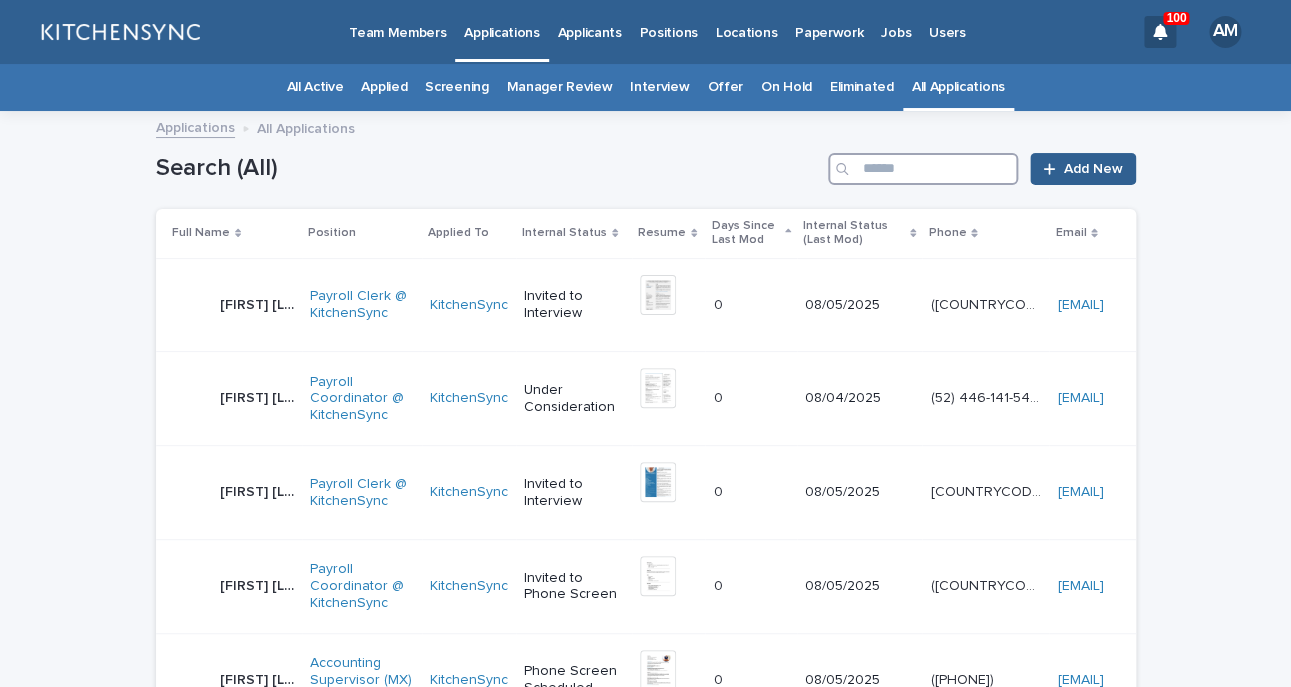 click at bounding box center [923, 169] 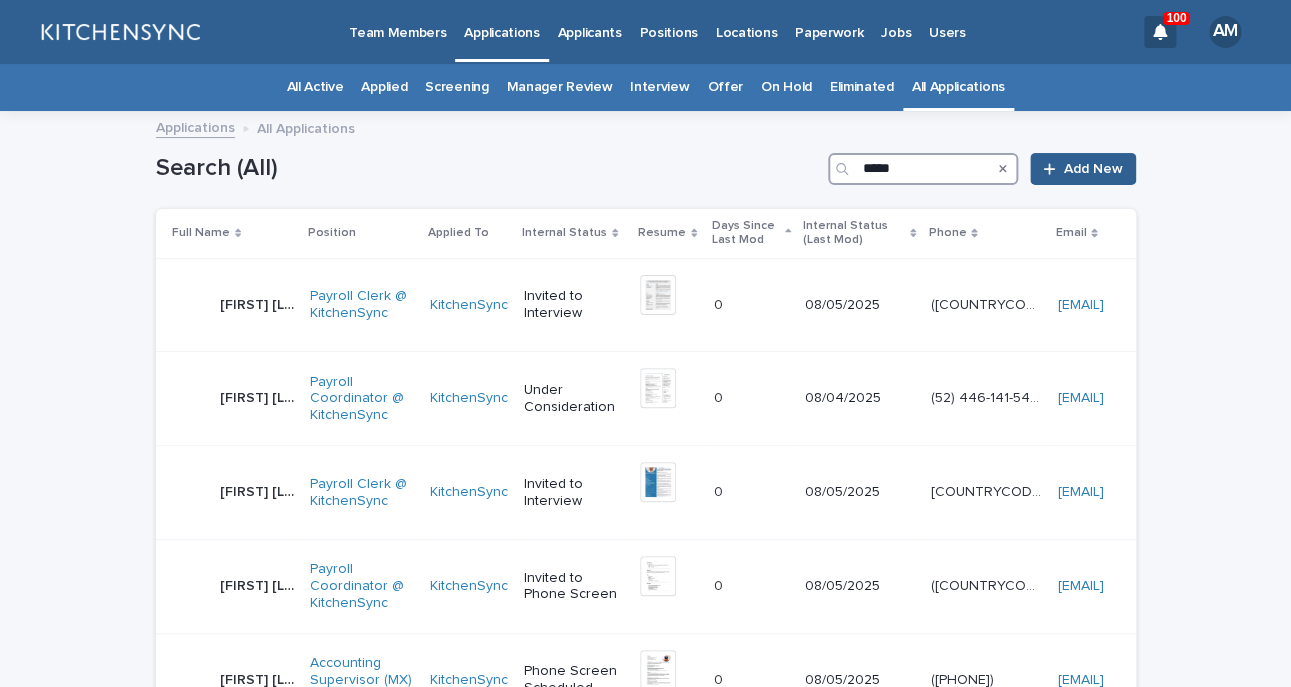 type on "*****" 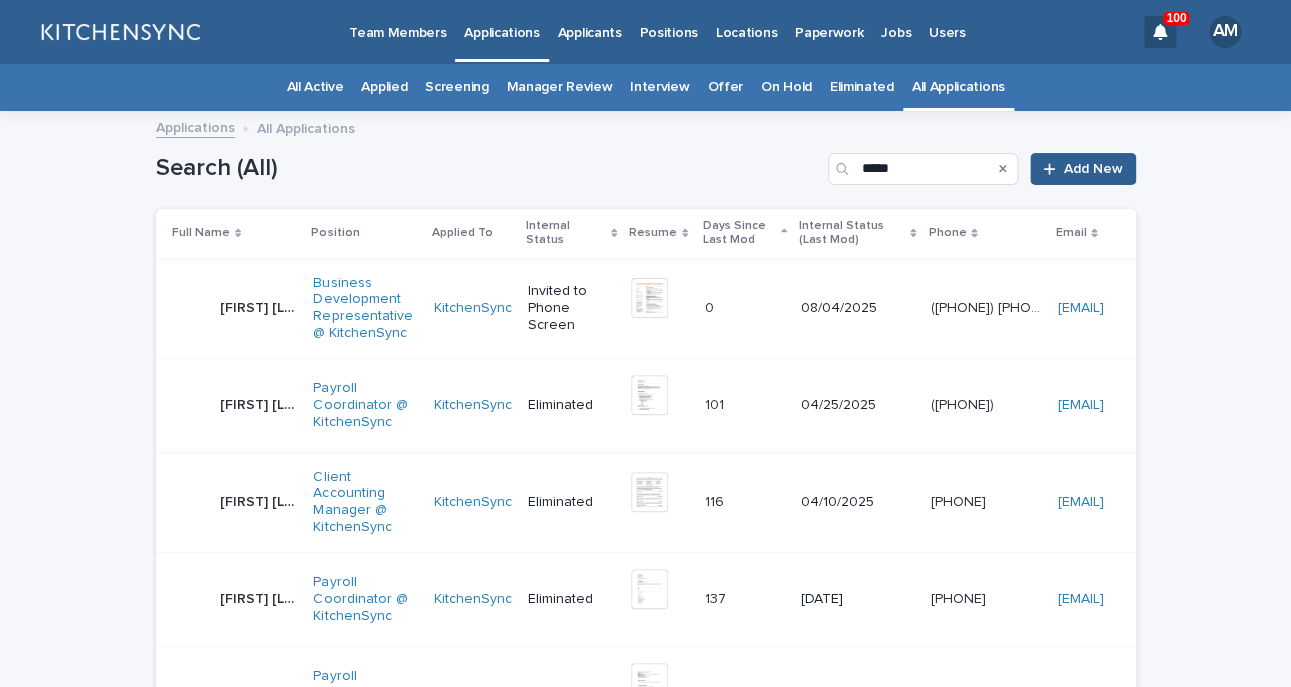 click on "[FIRST] [LAST]" at bounding box center [261, 306] 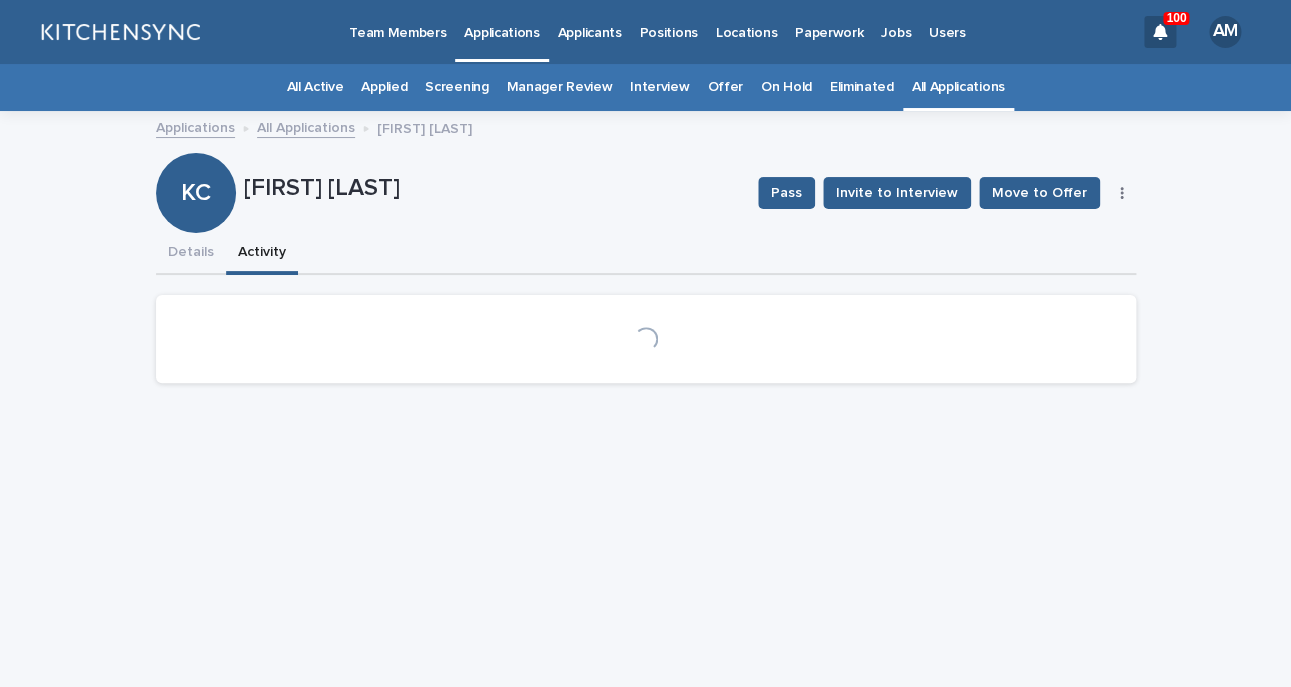 click on "Activity" at bounding box center (262, 254) 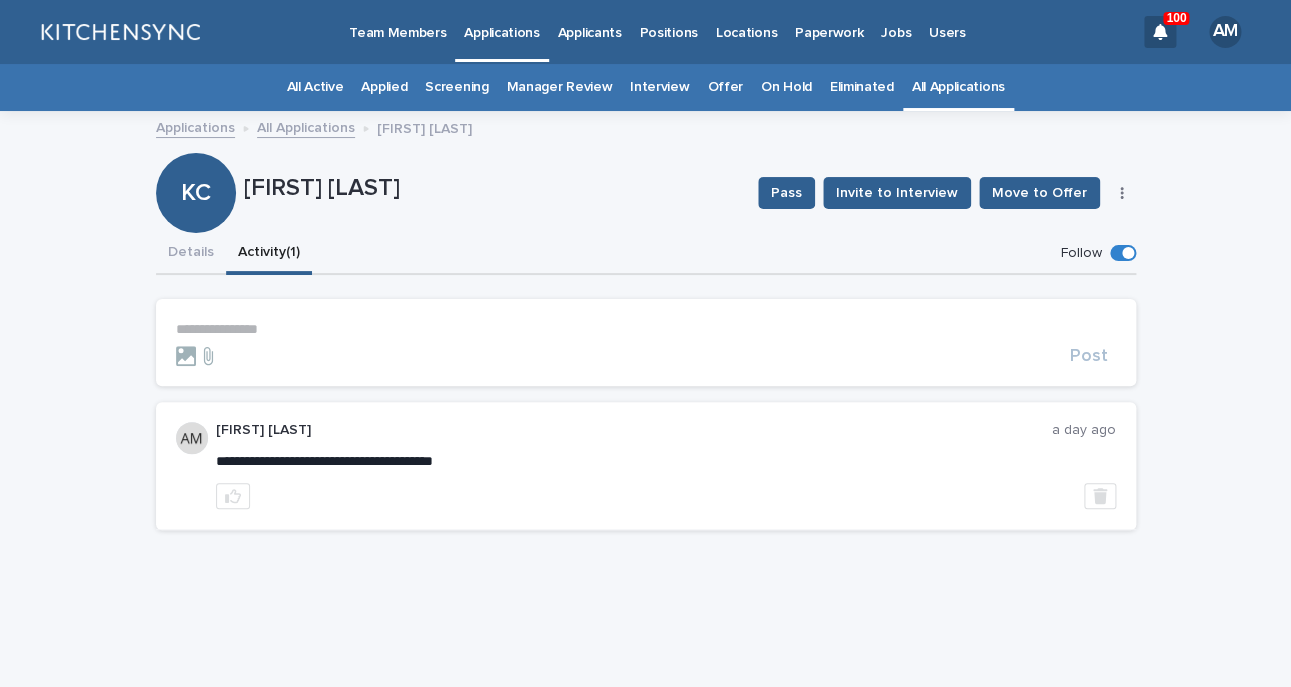 click on "**********" at bounding box center (646, 329) 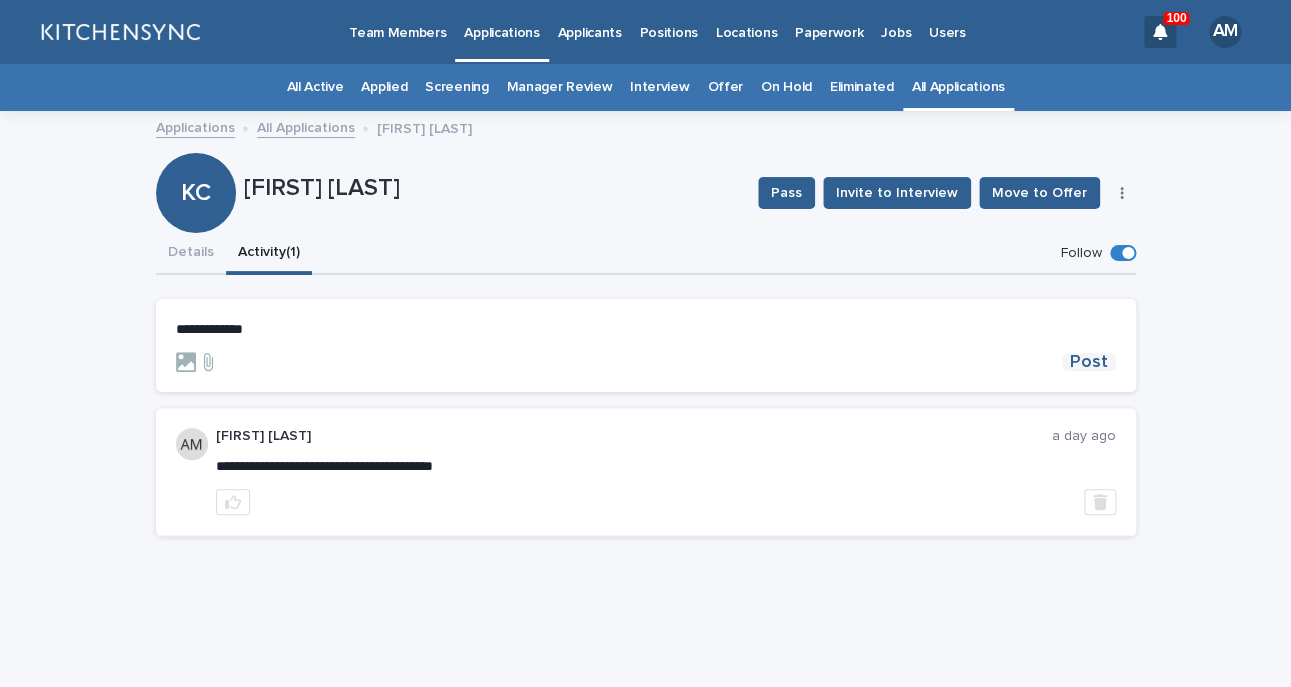 click on "Post" at bounding box center (1089, 362) 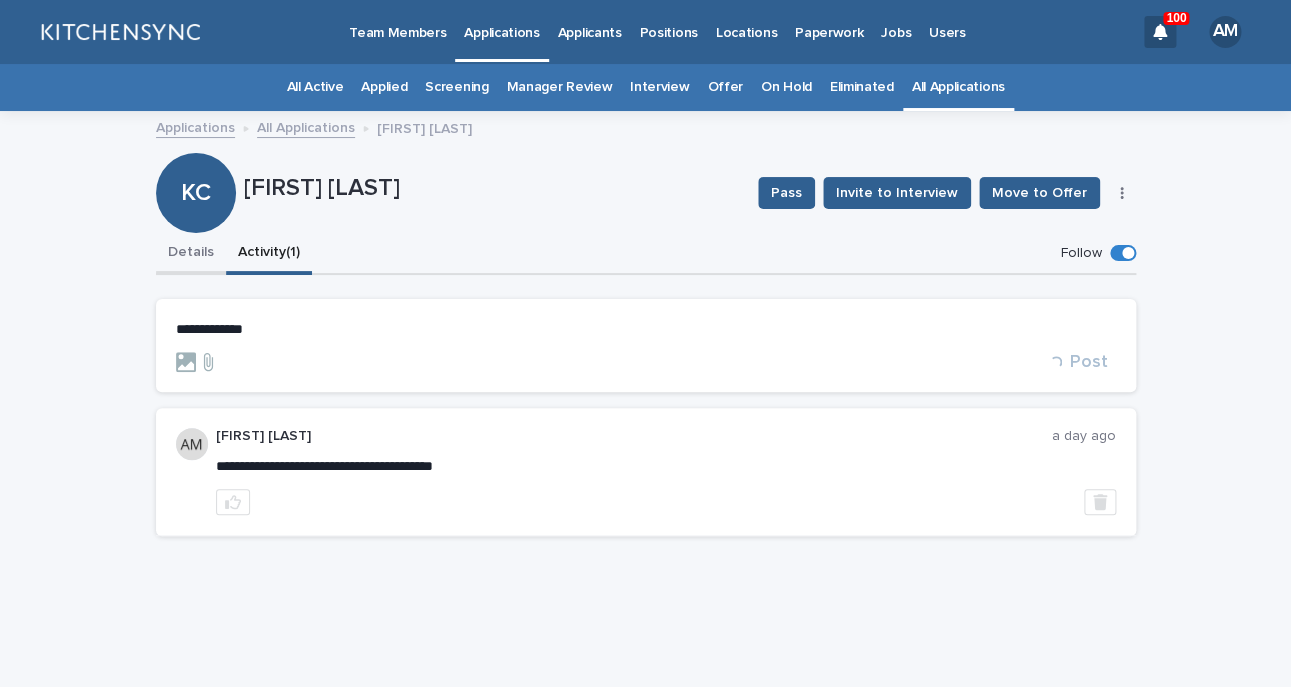 click on "Details" at bounding box center [191, 254] 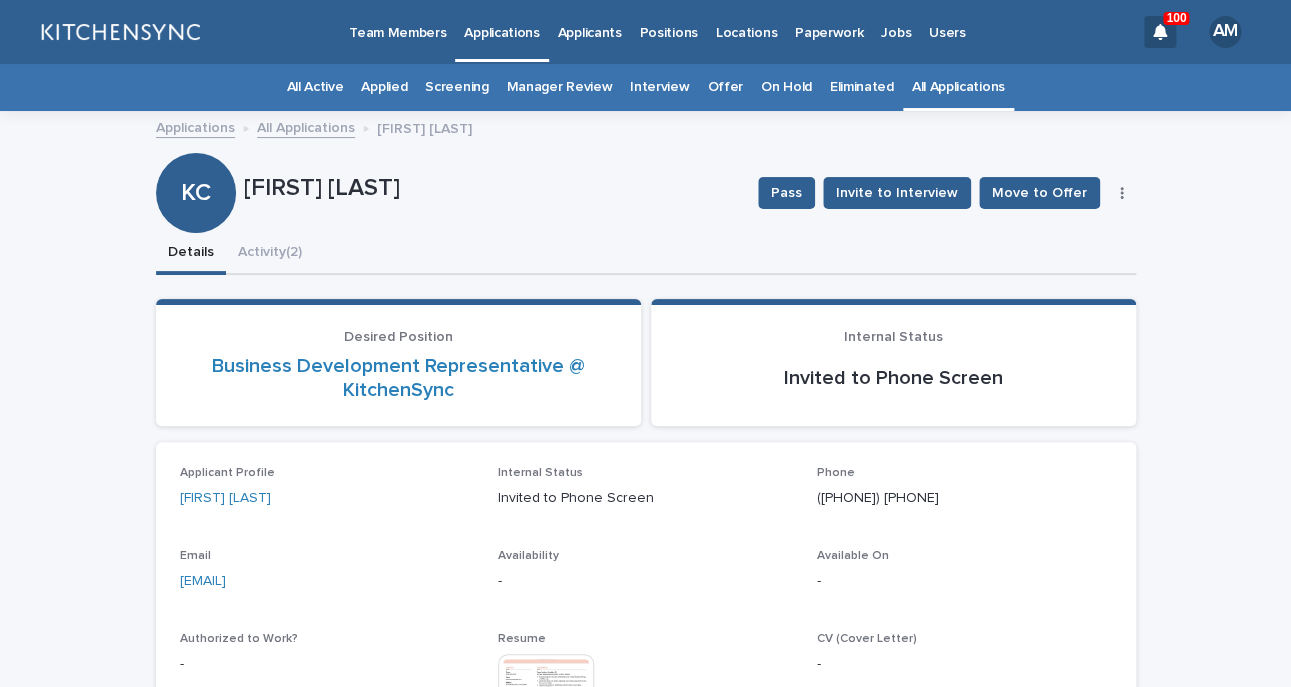 click 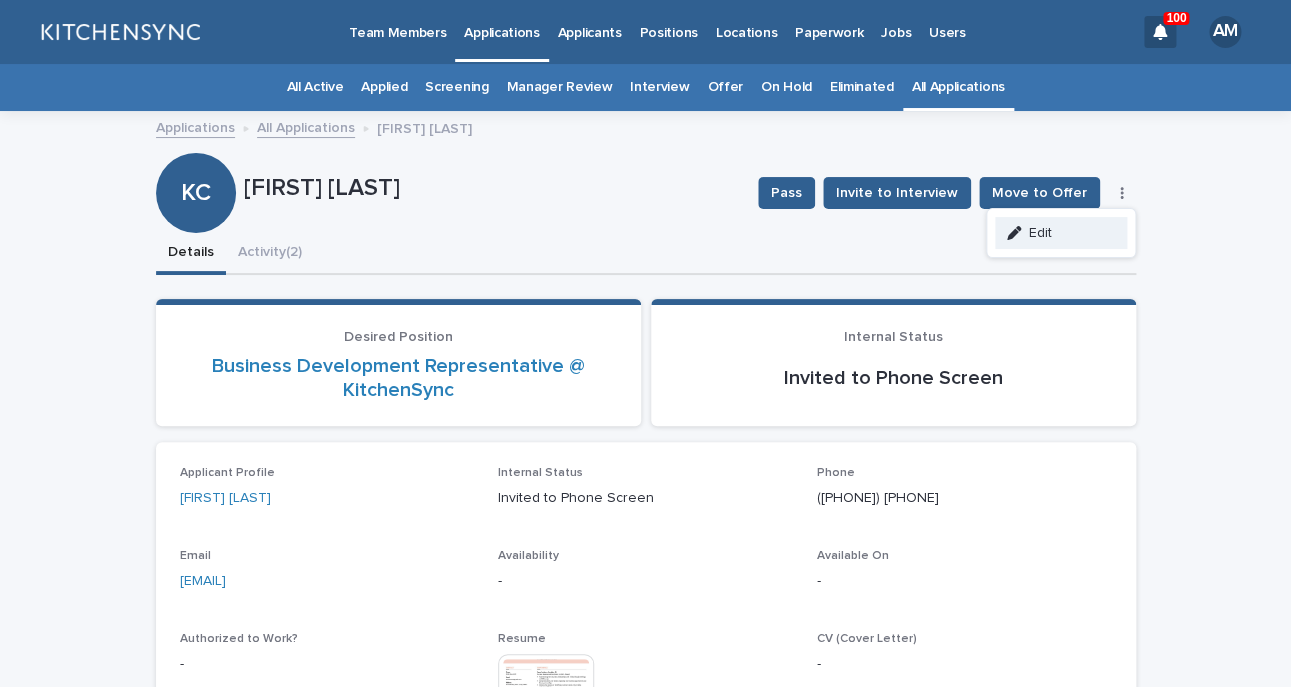 click on "Edit" at bounding box center (1061, 233) 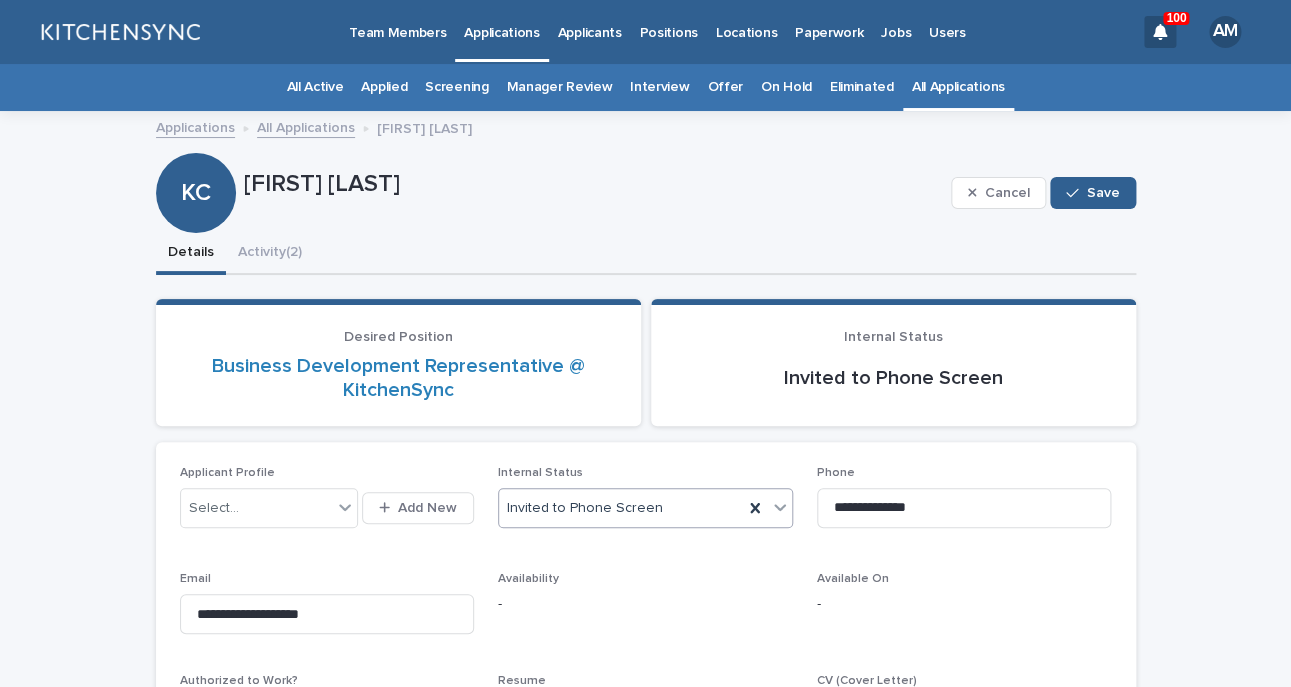 click on "Invited to Phone Screen" at bounding box center [621, 508] 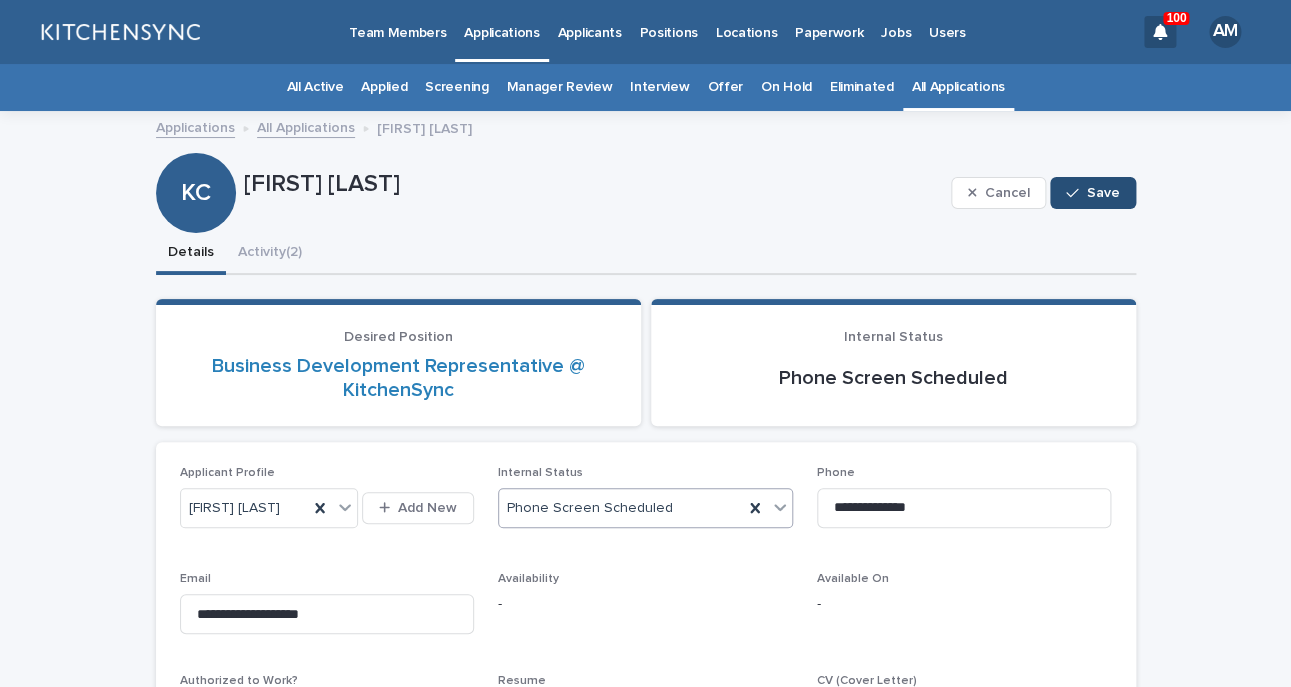 click at bounding box center (1076, 193) 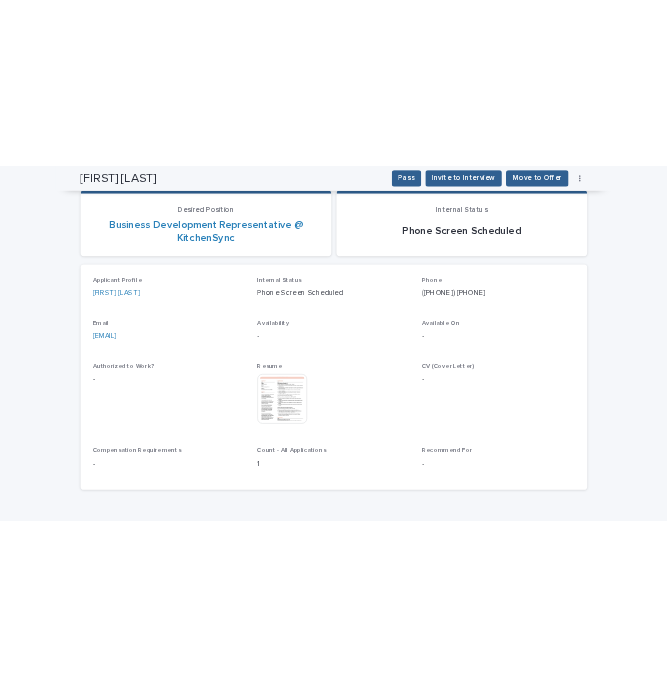 scroll, scrollTop: 218, scrollLeft: 0, axis: vertical 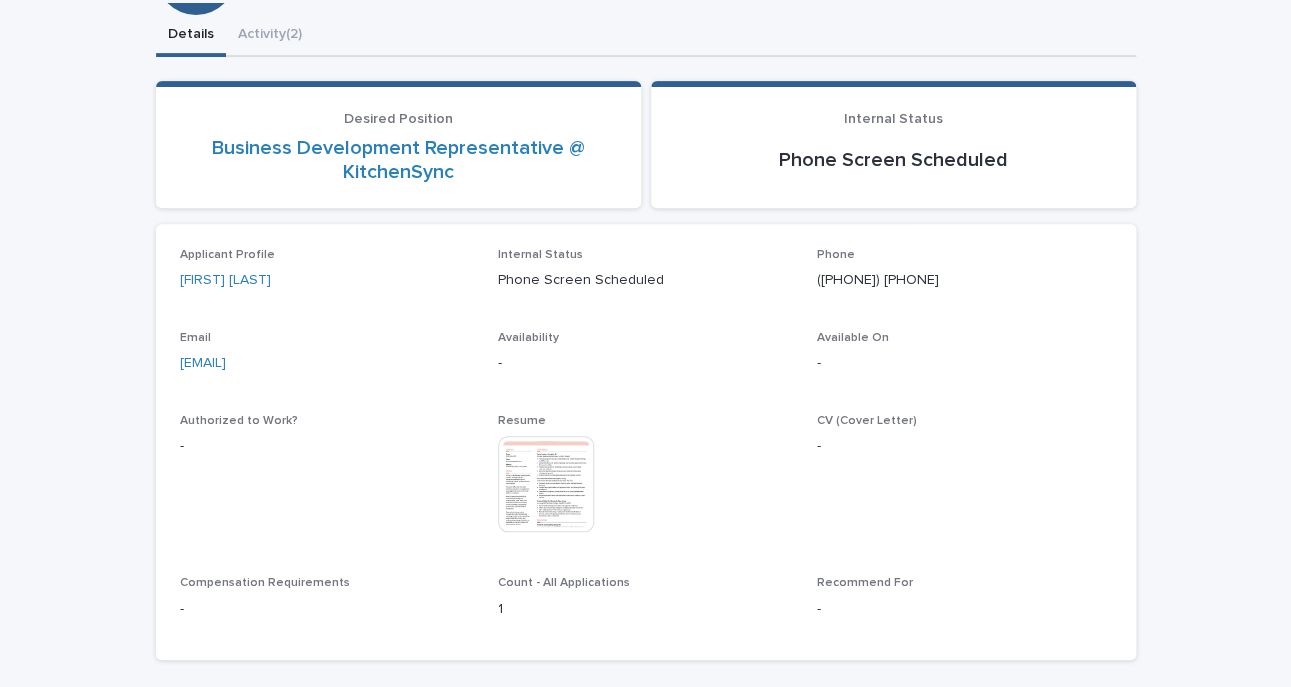 click at bounding box center (546, 484) 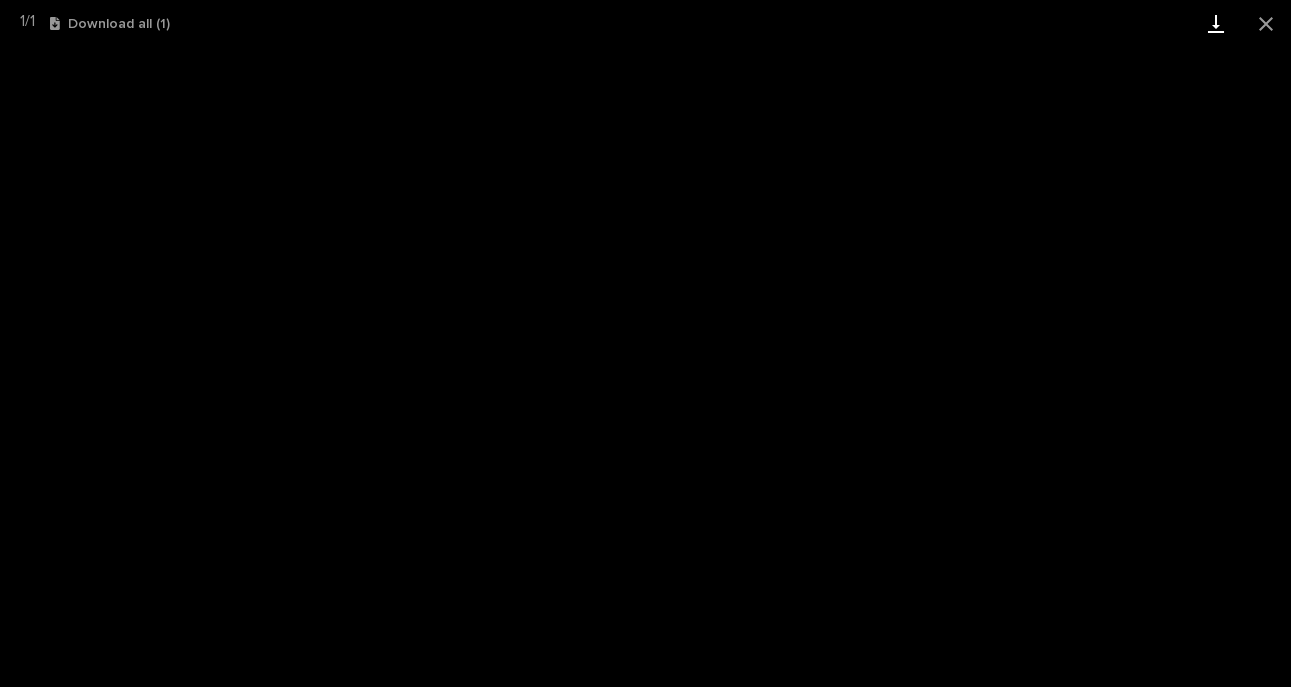 click at bounding box center [1216, 23] 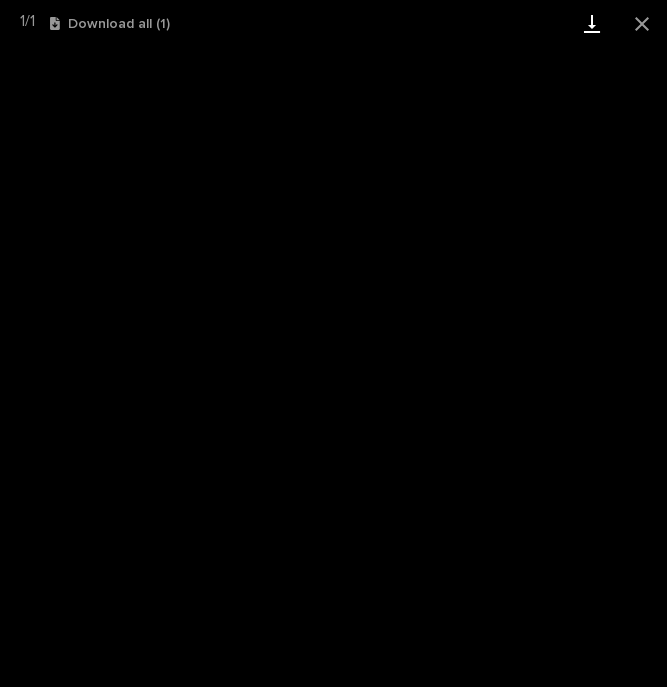 scroll, scrollTop: 136, scrollLeft: 0, axis: vertical 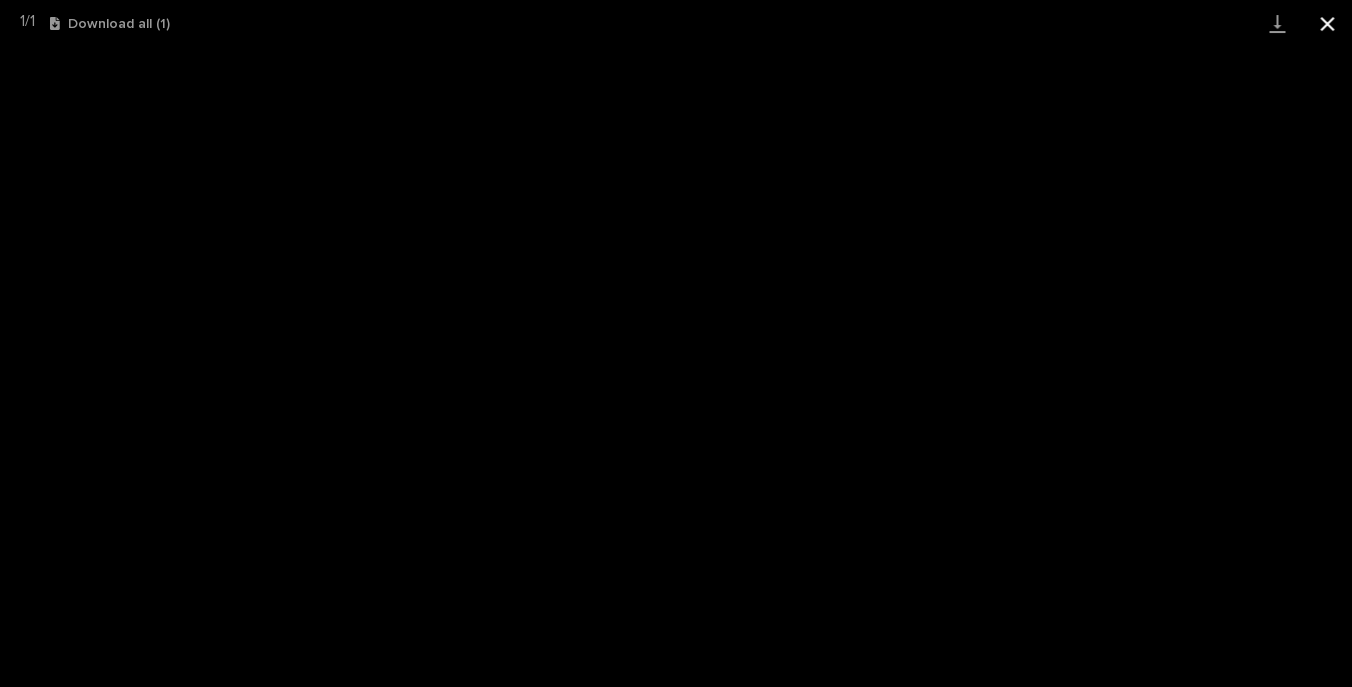 click at bounding box center [1327, 23] 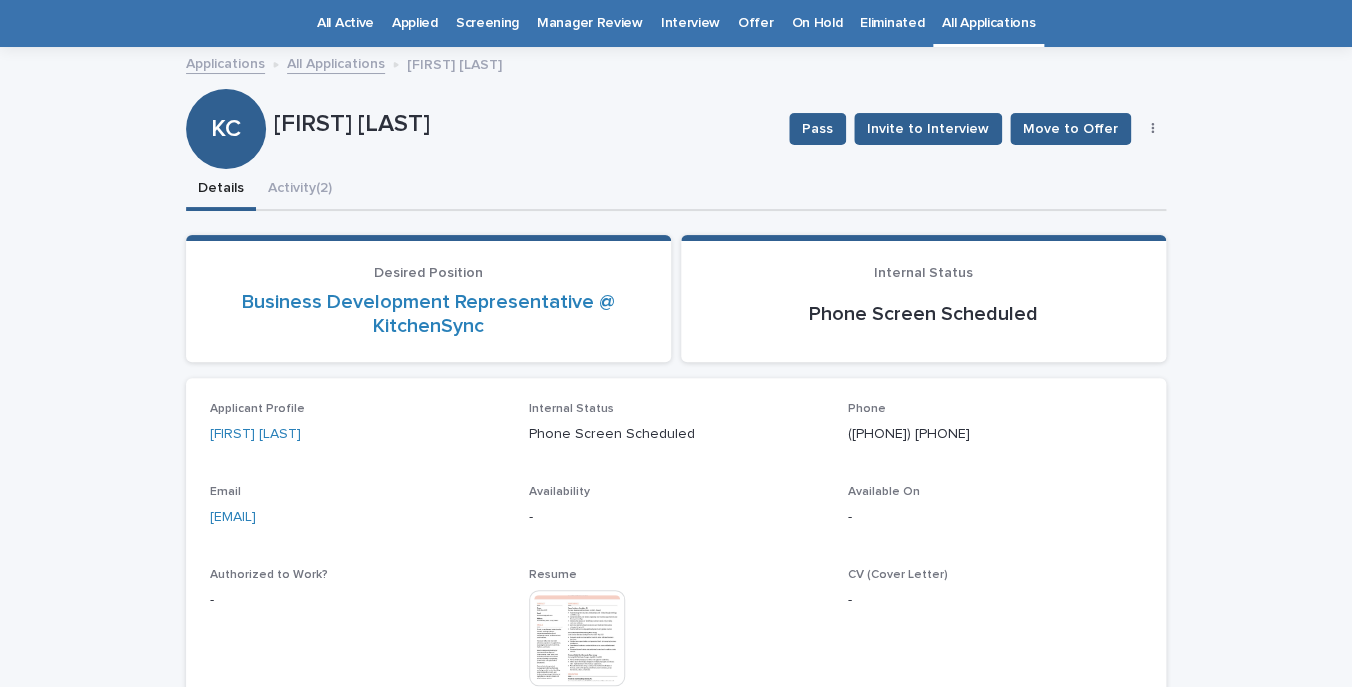click 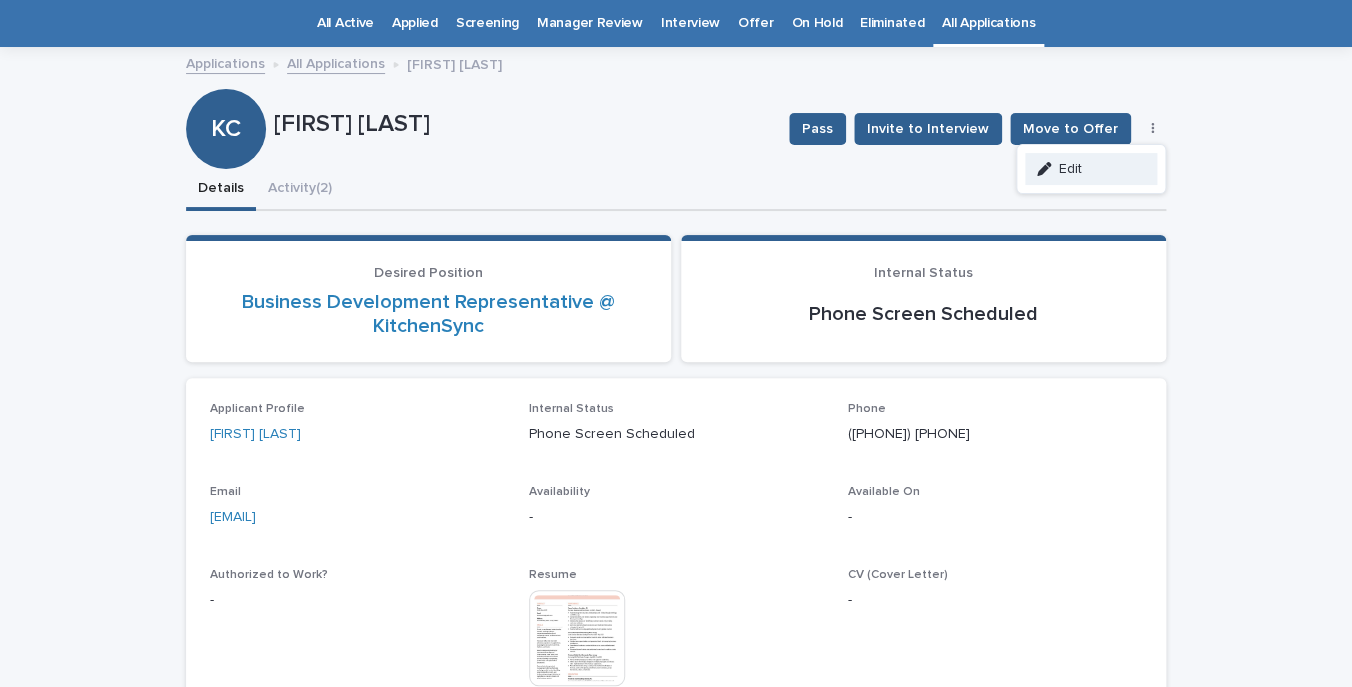 click on "Edit" at bounding box center (1091, 169) 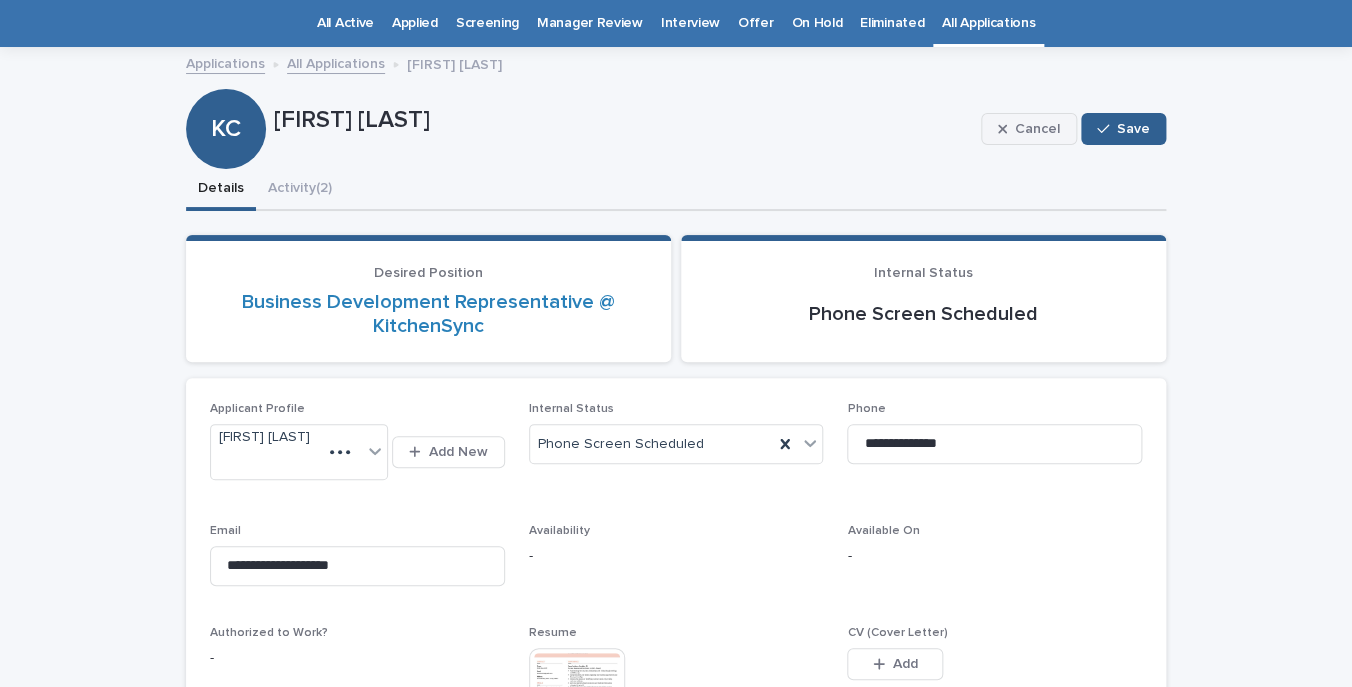 click on "Cancel" at bounding box center (1037, 129) 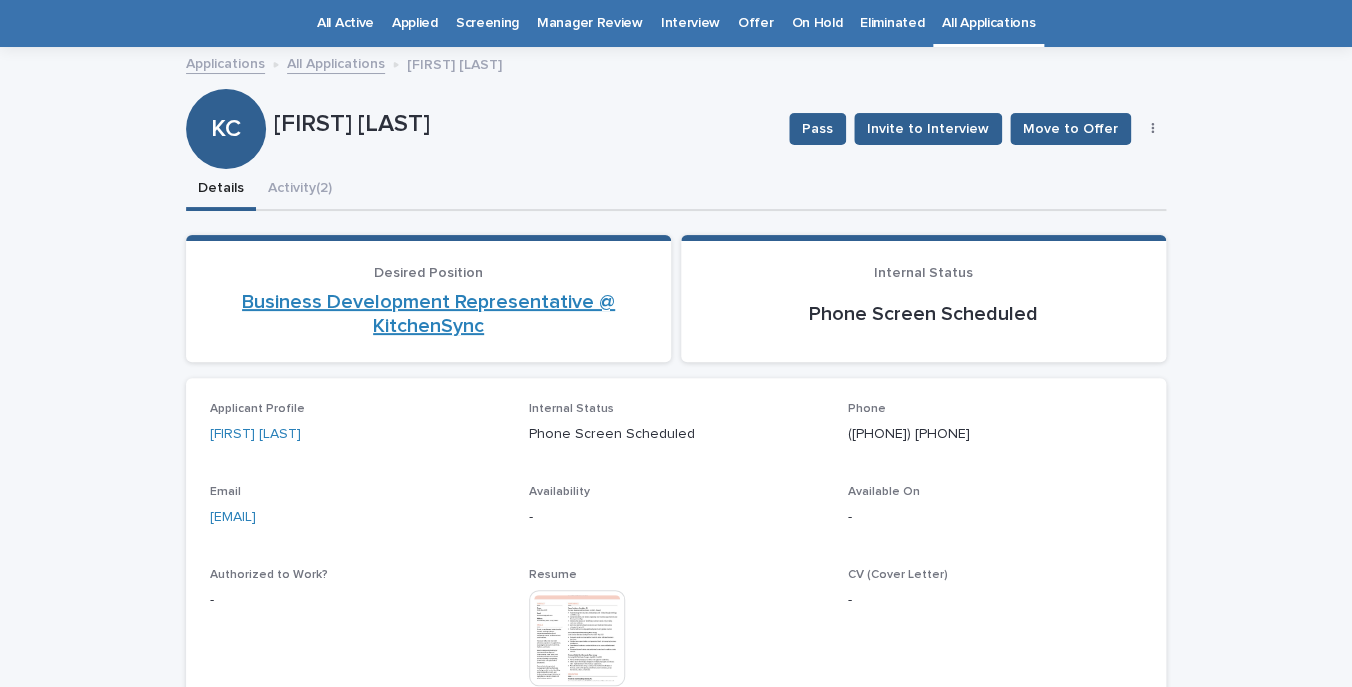 click on "Business Development Representative @ KitchenSync" at bounding box center (428, 314) 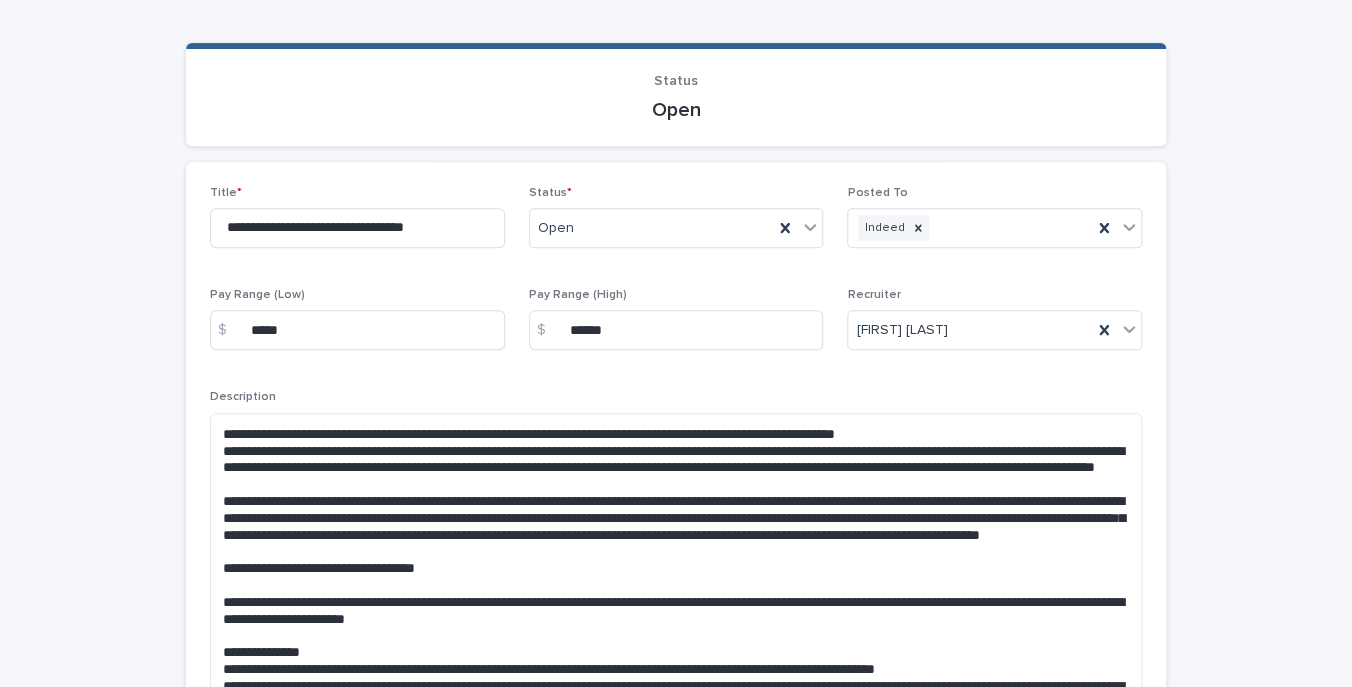scroll, scrollTop: 0, scrollLeft: 0, axis: both 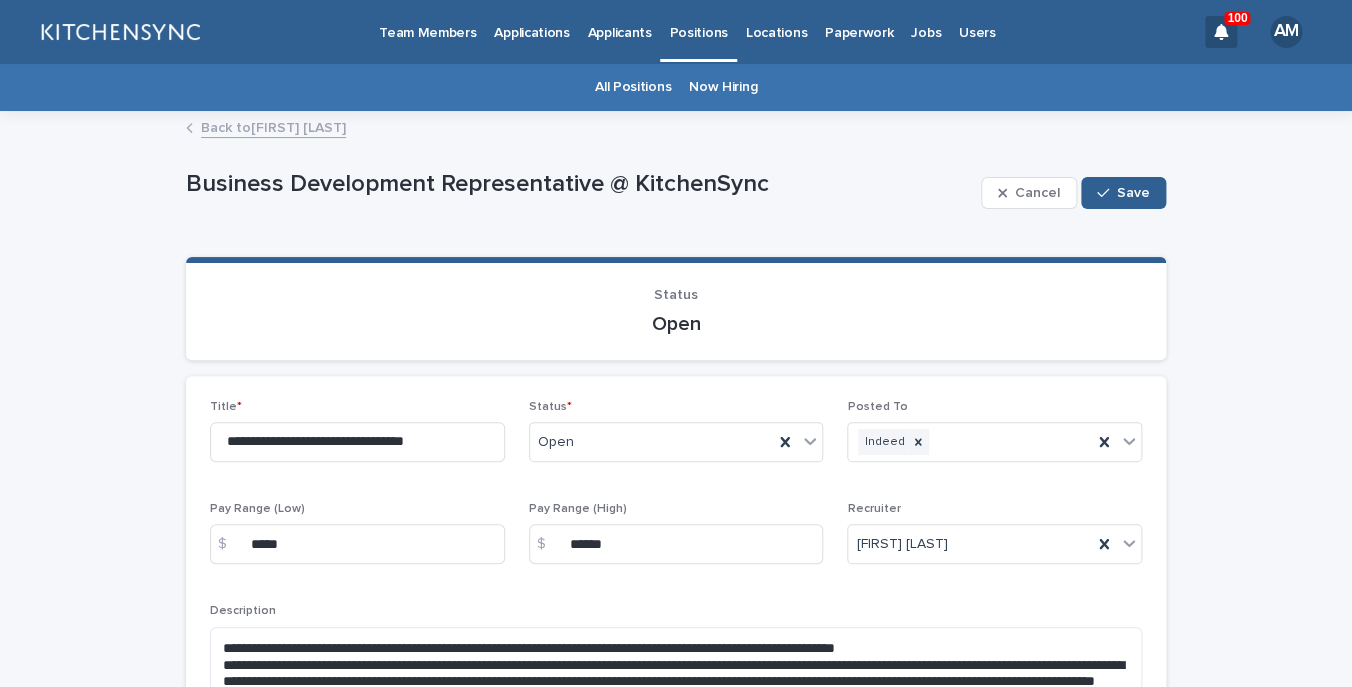 click on "Back to  [FIRST] [LAST]" at bounding box center (273, 126) 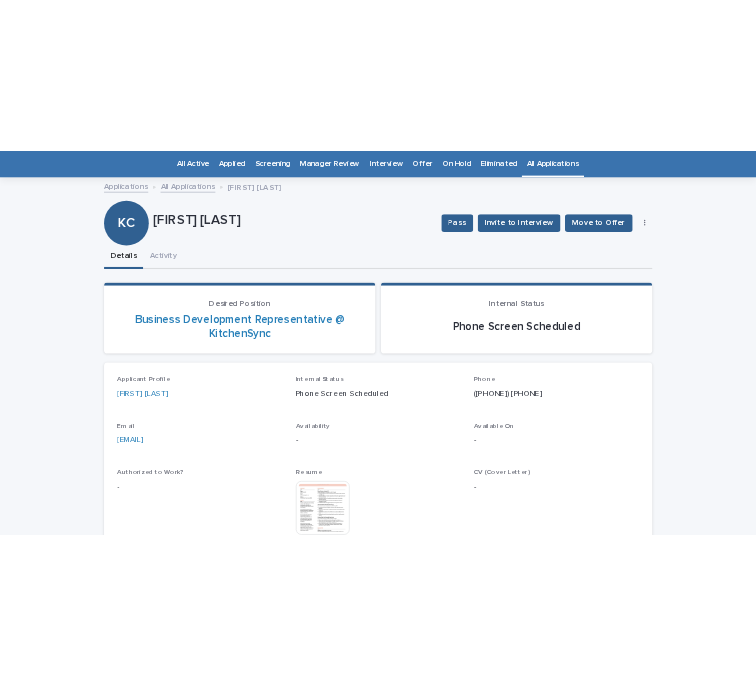 scroll, scrollTop: 64, scrollLeft: 0, axis: vertical 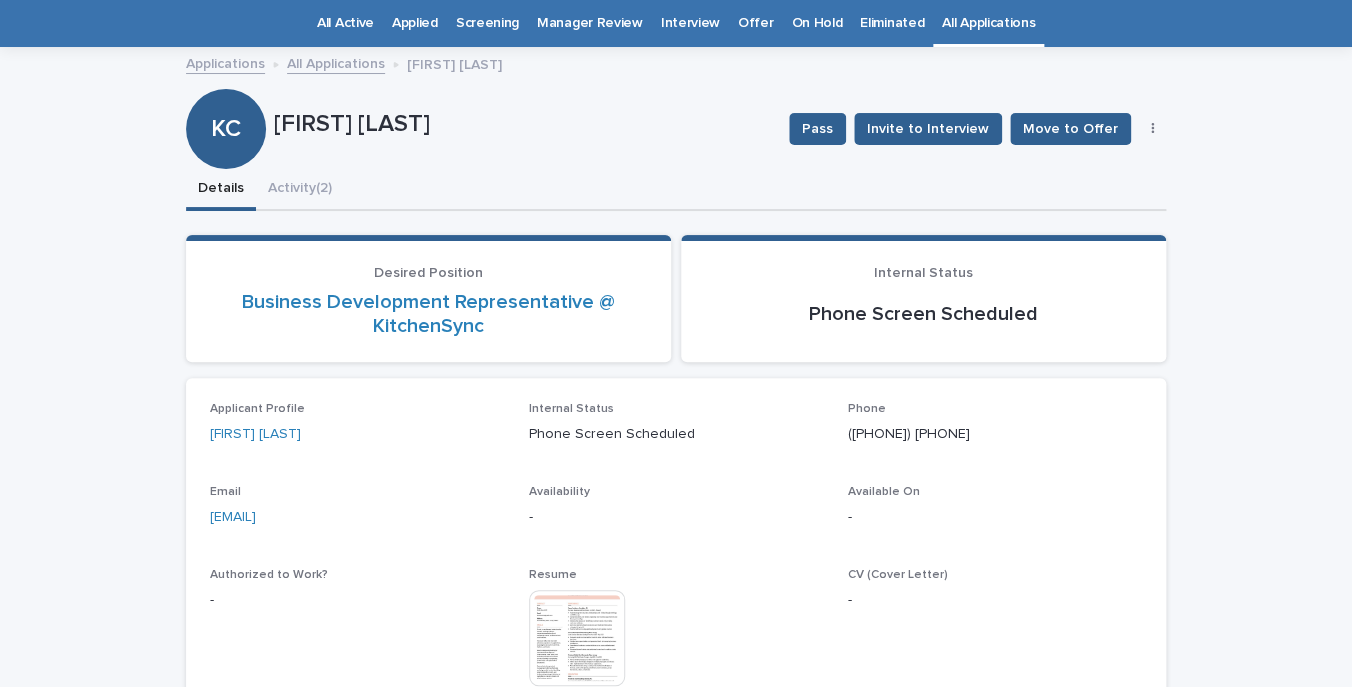 click 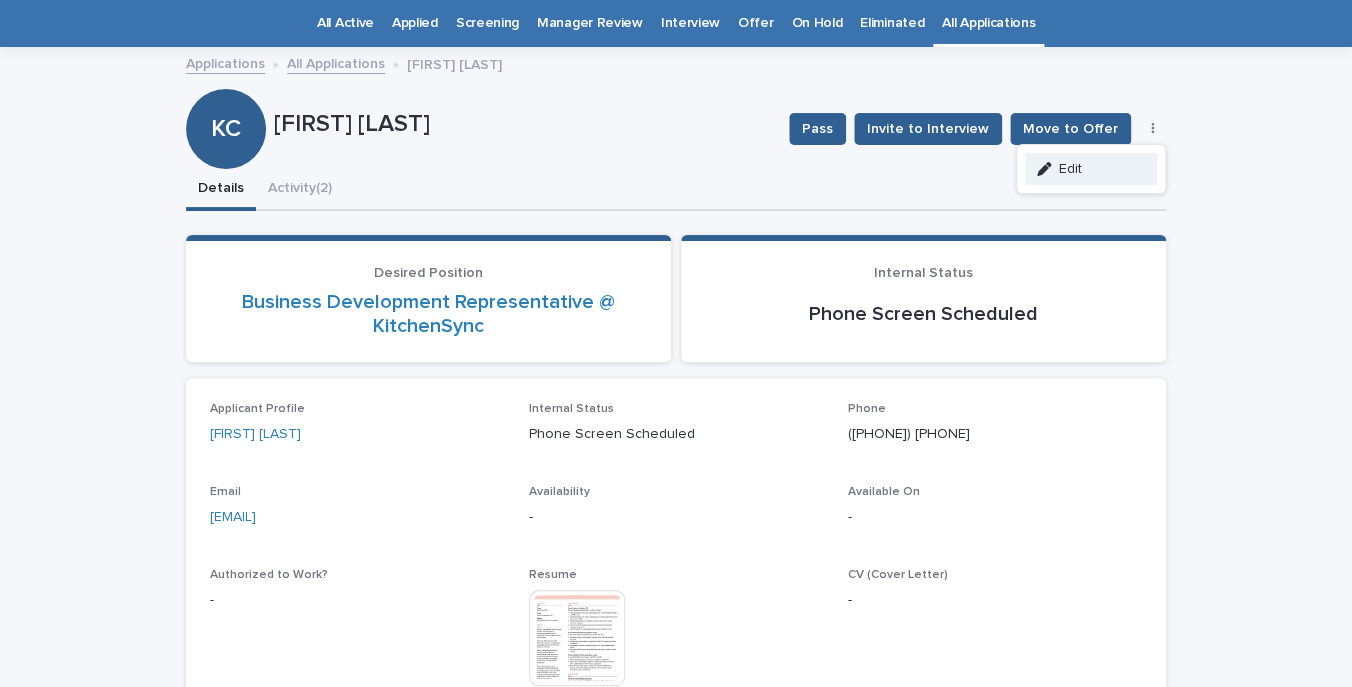 click on "Edit" at bounding box center (1091, 169) 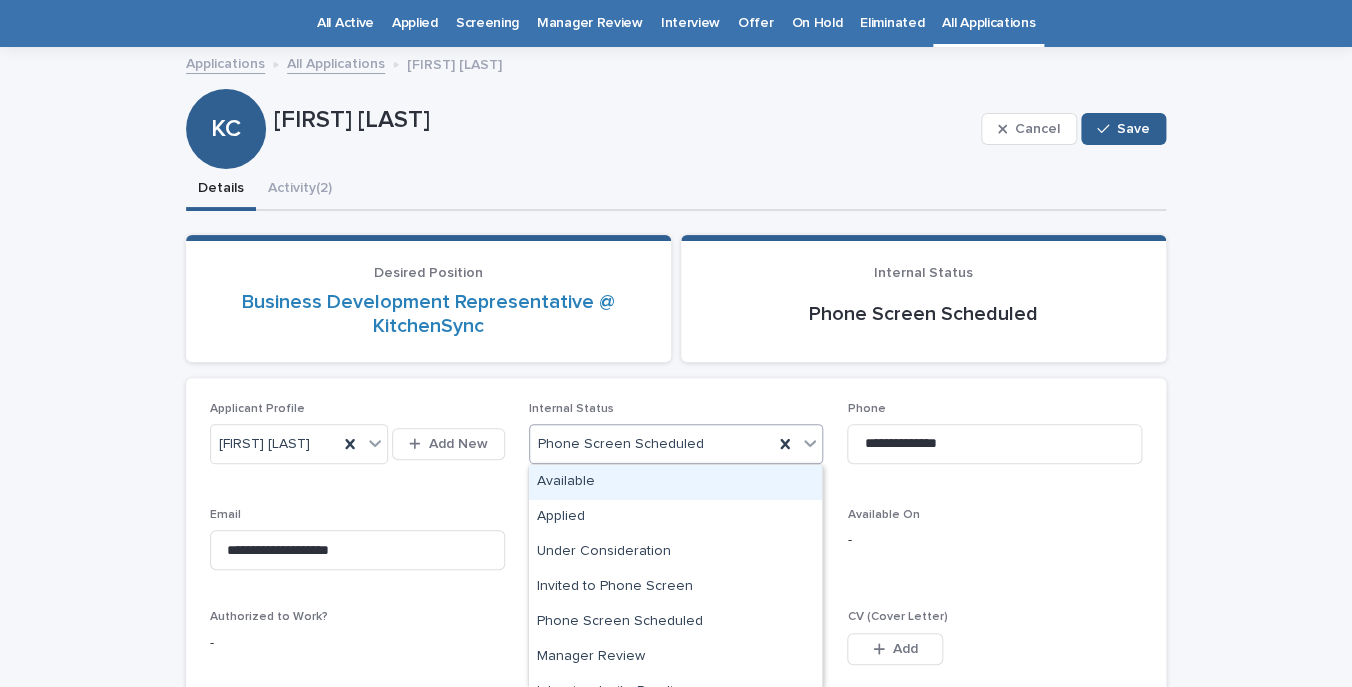 click on "Phone Screen Scheduled" at bounding box center [652, 444] 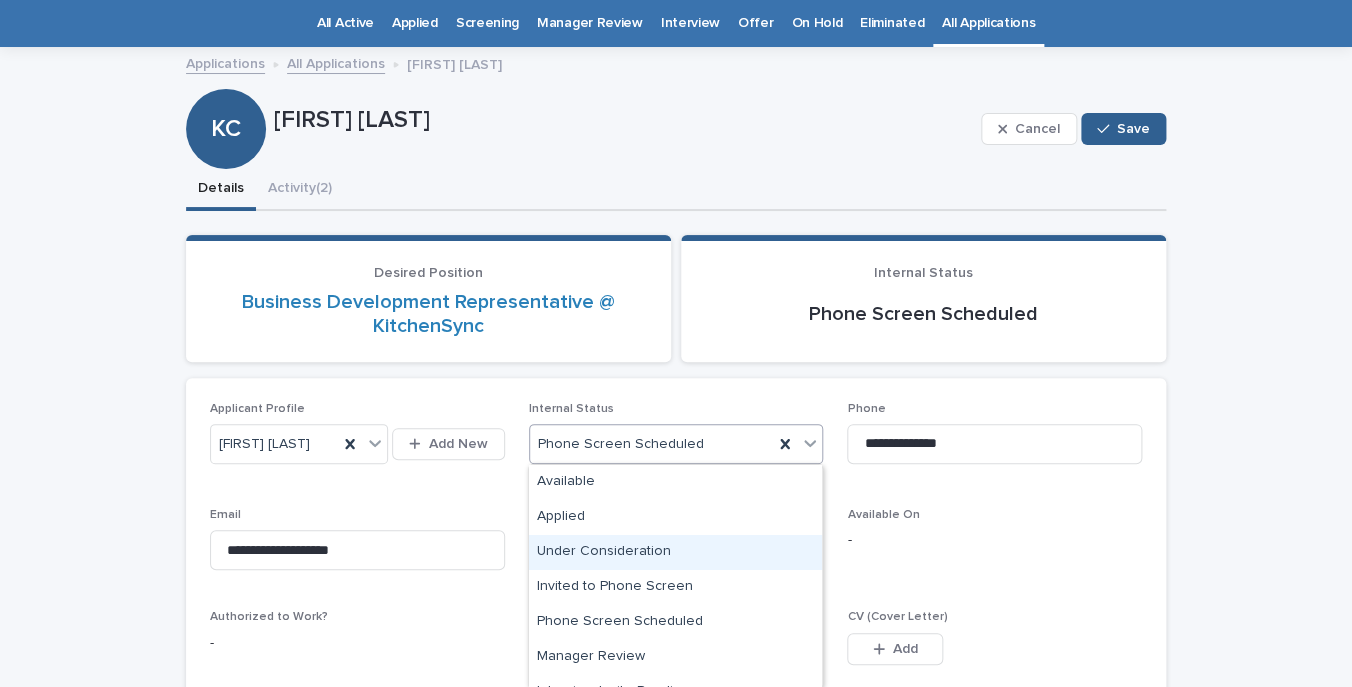click on "Under Consideration" at bounding box center (675, 552) 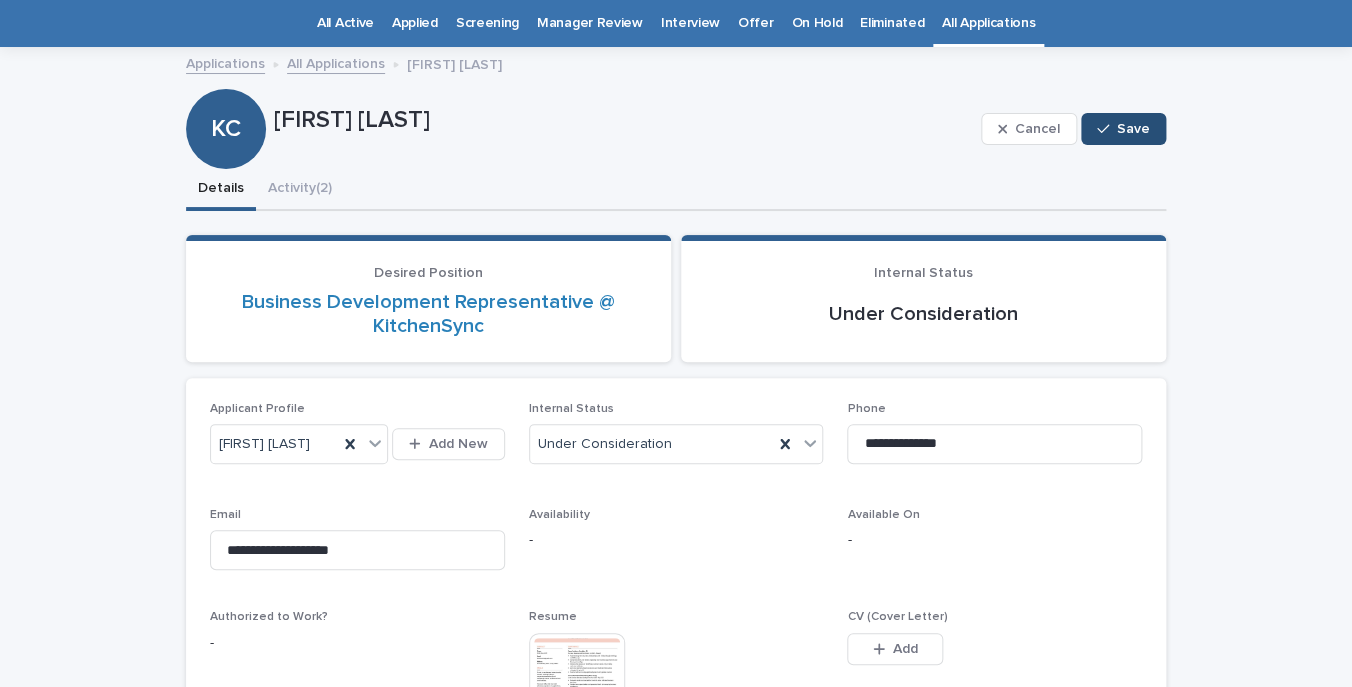 click on "Save" at bounding box center (1133, 129) 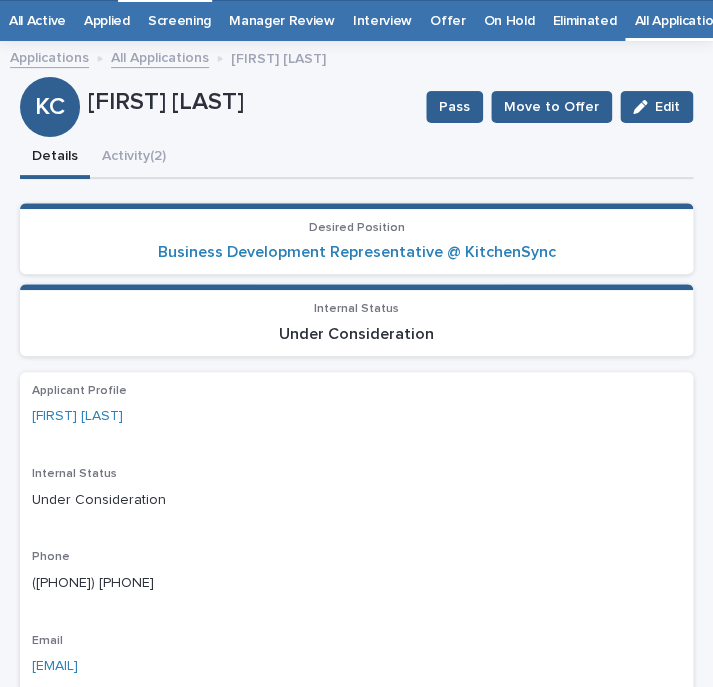 scroll, scrollTop: 77, scrollLeft: 0, axis: vertical 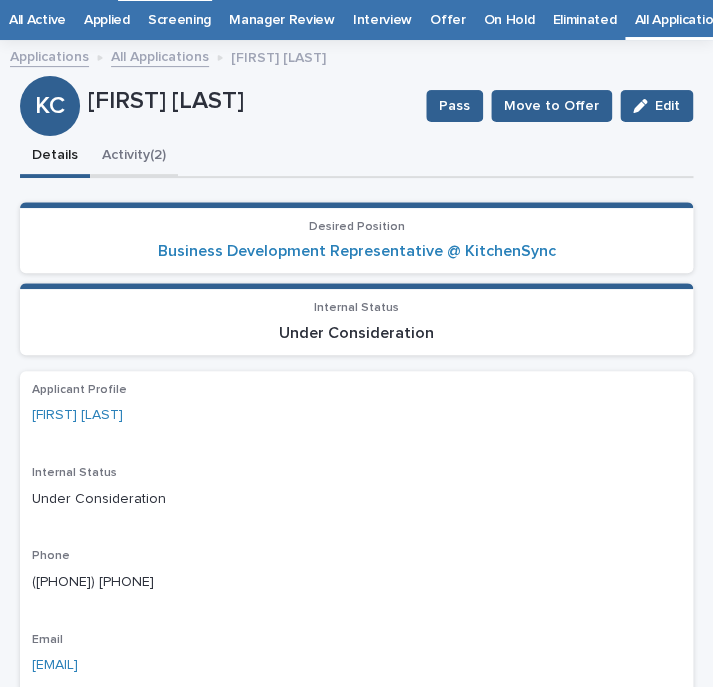 click on "**********" at bounding box center (356, 758) 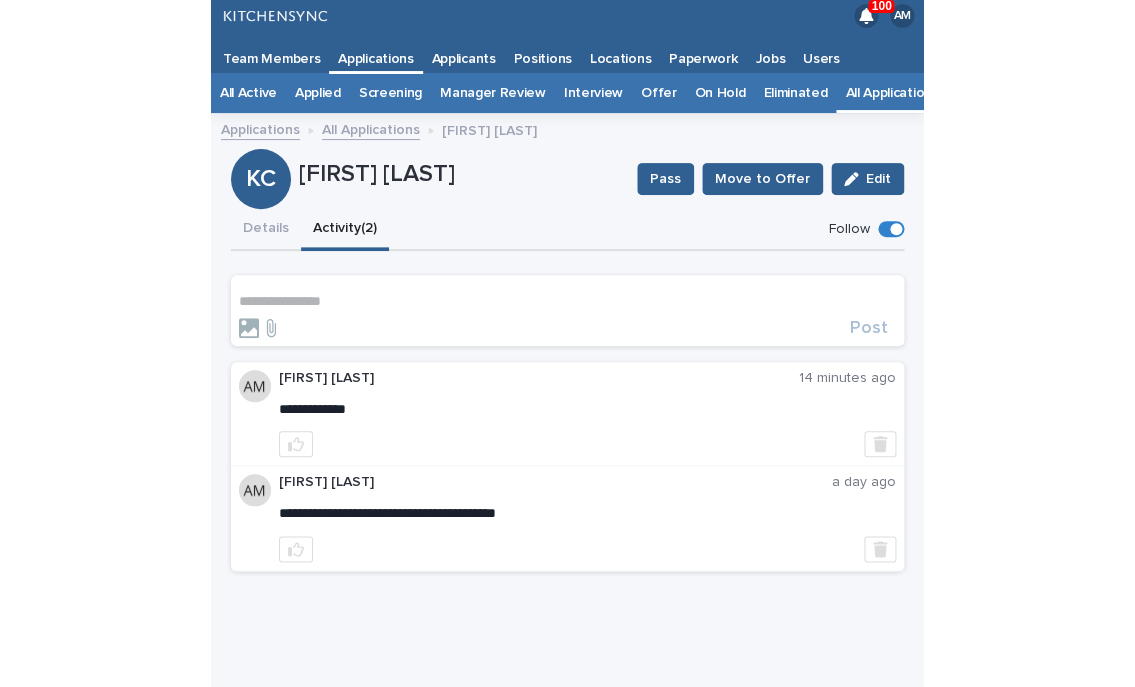 scroll, scrollTop: 5, scrollLeft: 0, axis: vertical 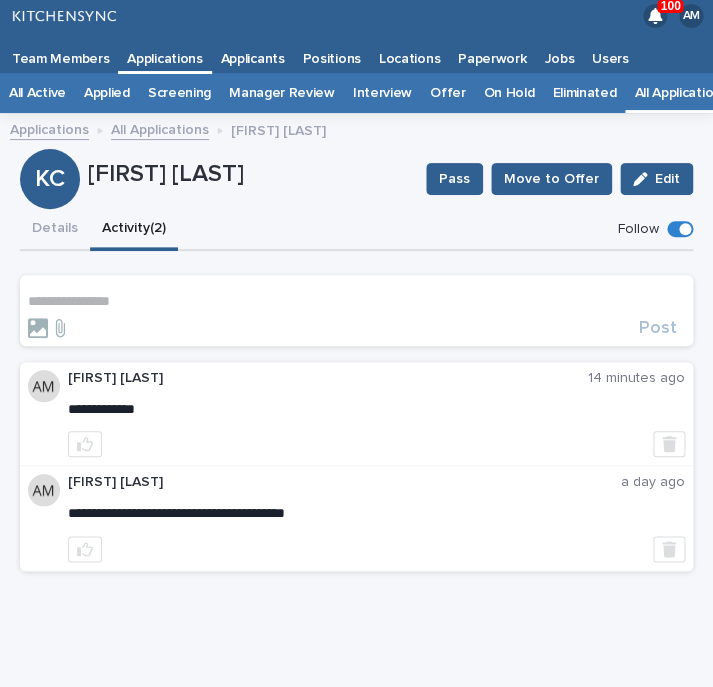 click at bounding box center [329, 328] 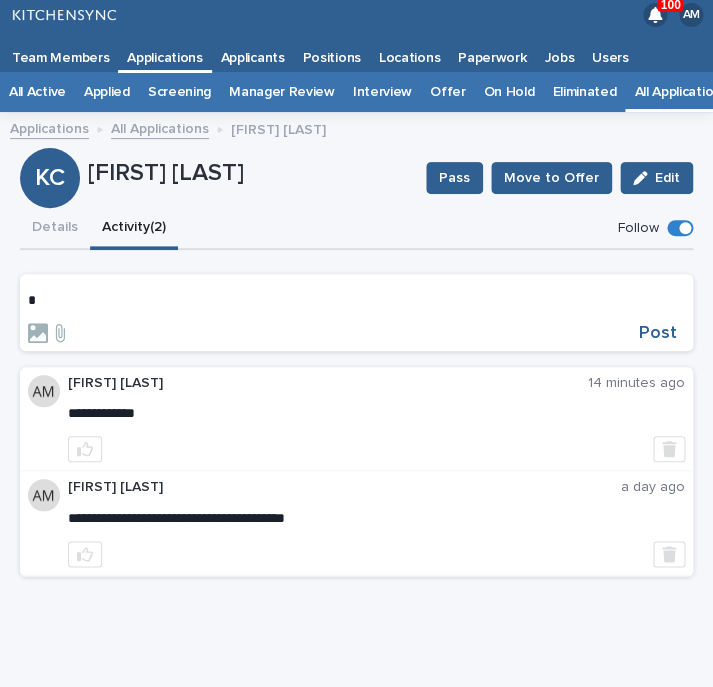type 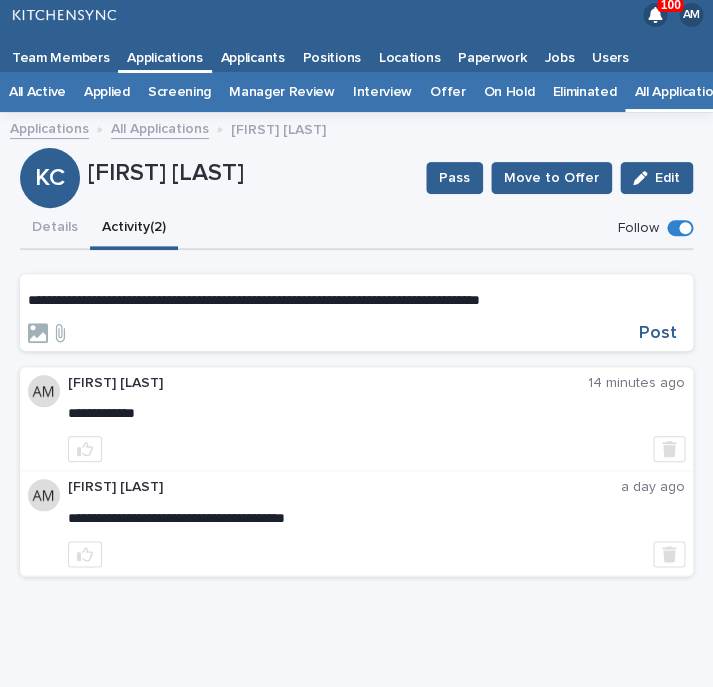 click on "**********" at bounding box center [356, 300] 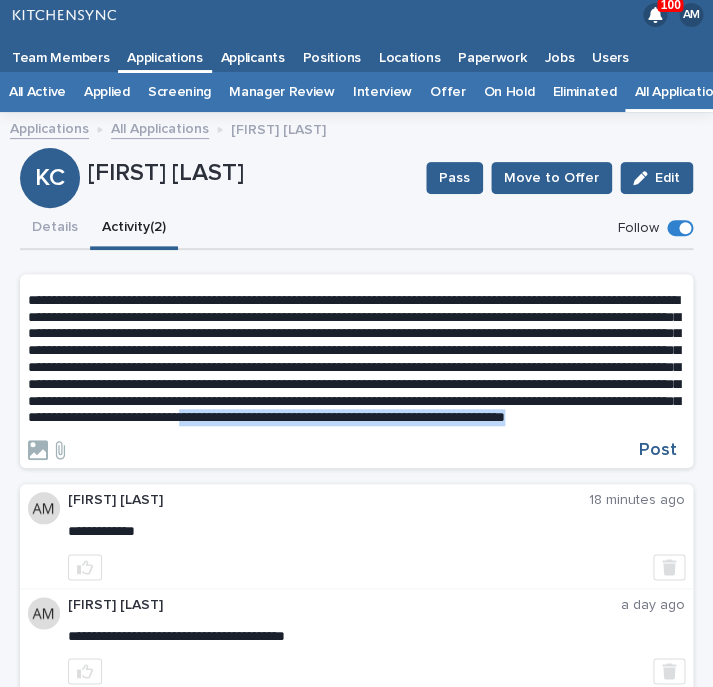 drag, startPoint x: 370, startPoint y: 456, endPoint x: 563, endPoint y: 442, distance: 193.50711 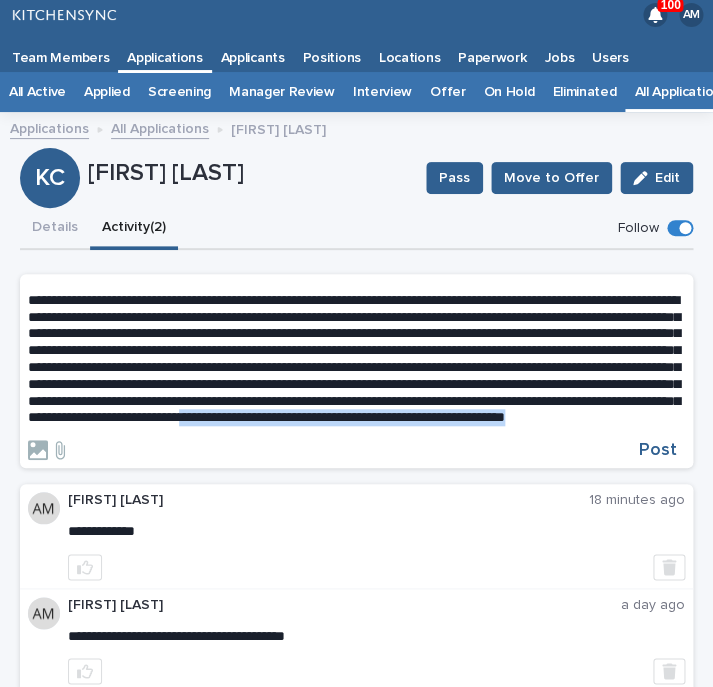 click on "**********" at bounding box center (356, 359) 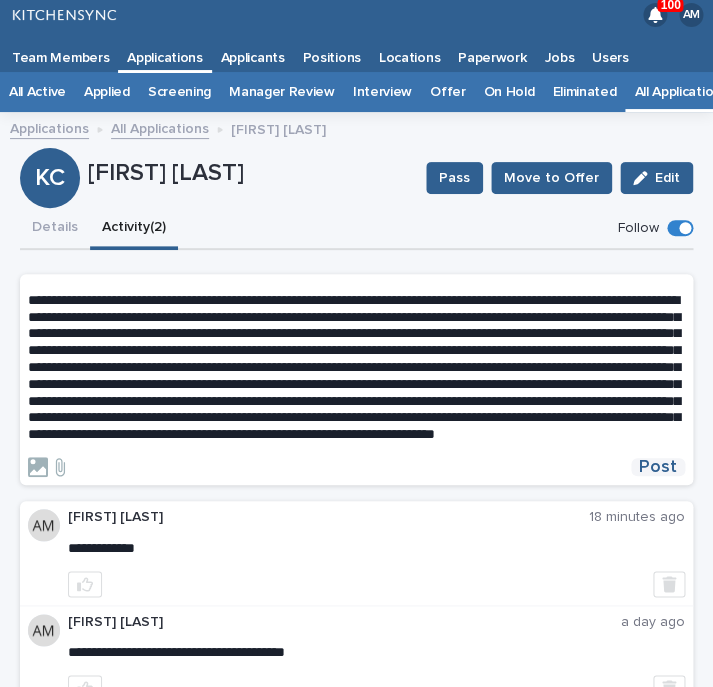 click on "Post" at bounding box center [658, 467] 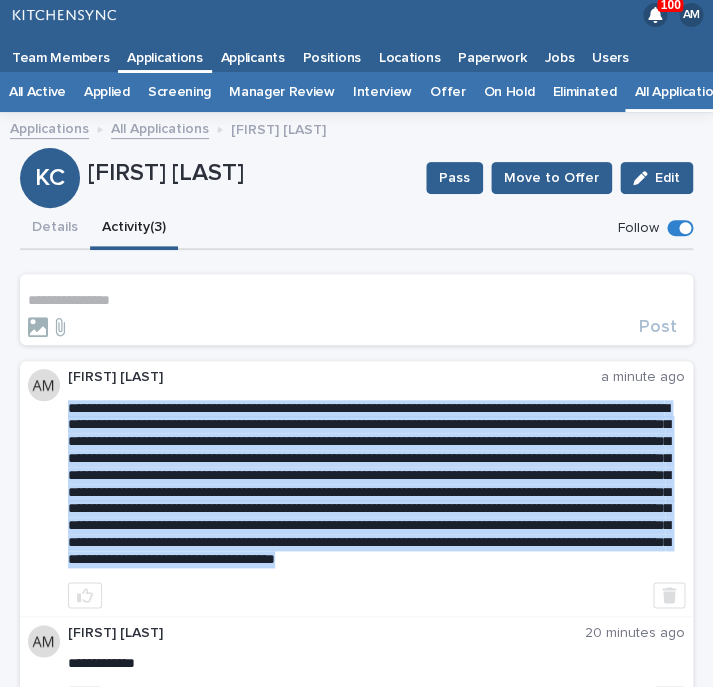 drag, startPoint x: 71, startPoint y: 413, endPoint x: 358, endPoint y: 589, distance: 336.66748 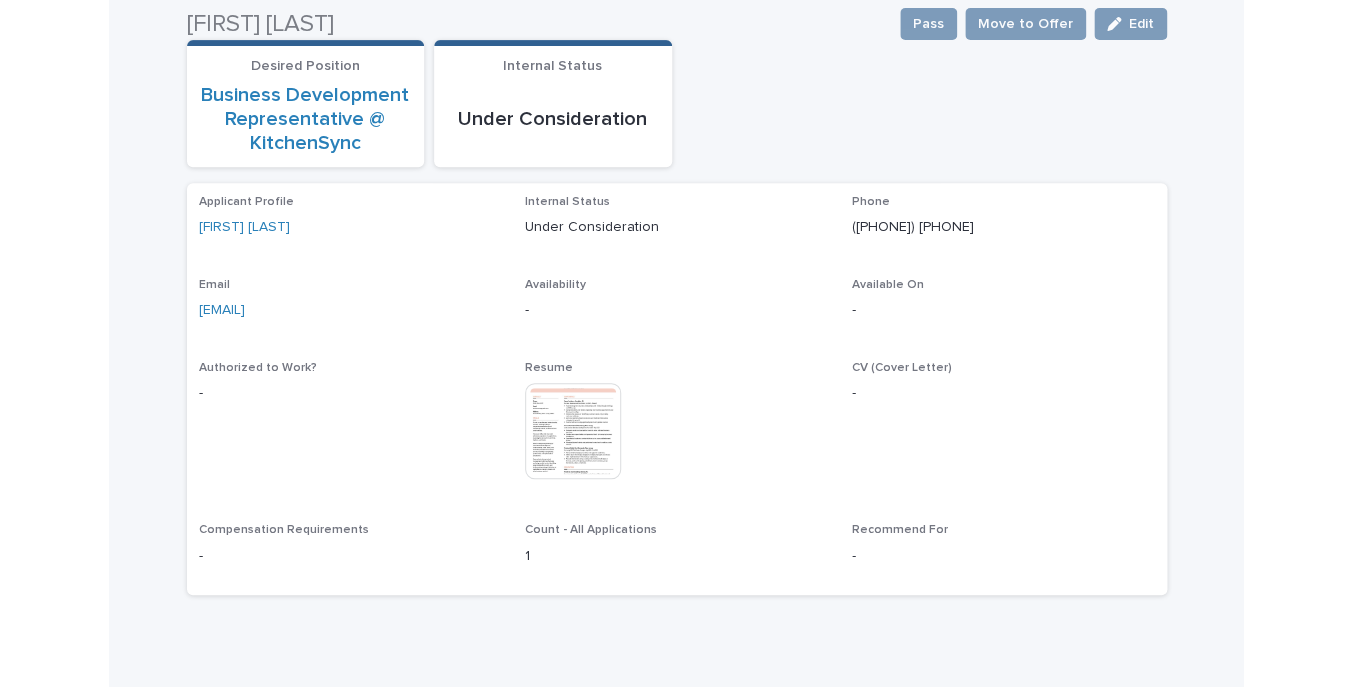 scroll, scrollTop: 247, scrollLeft: 0, axis: vertical 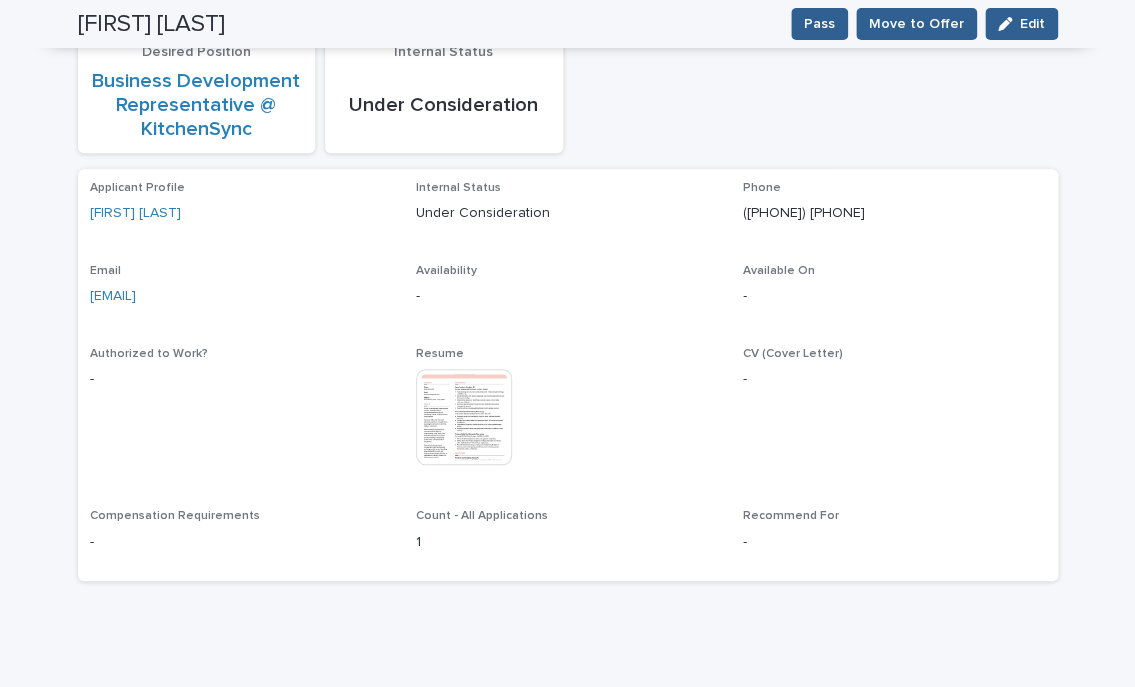 click at bounding box center (464, 417) 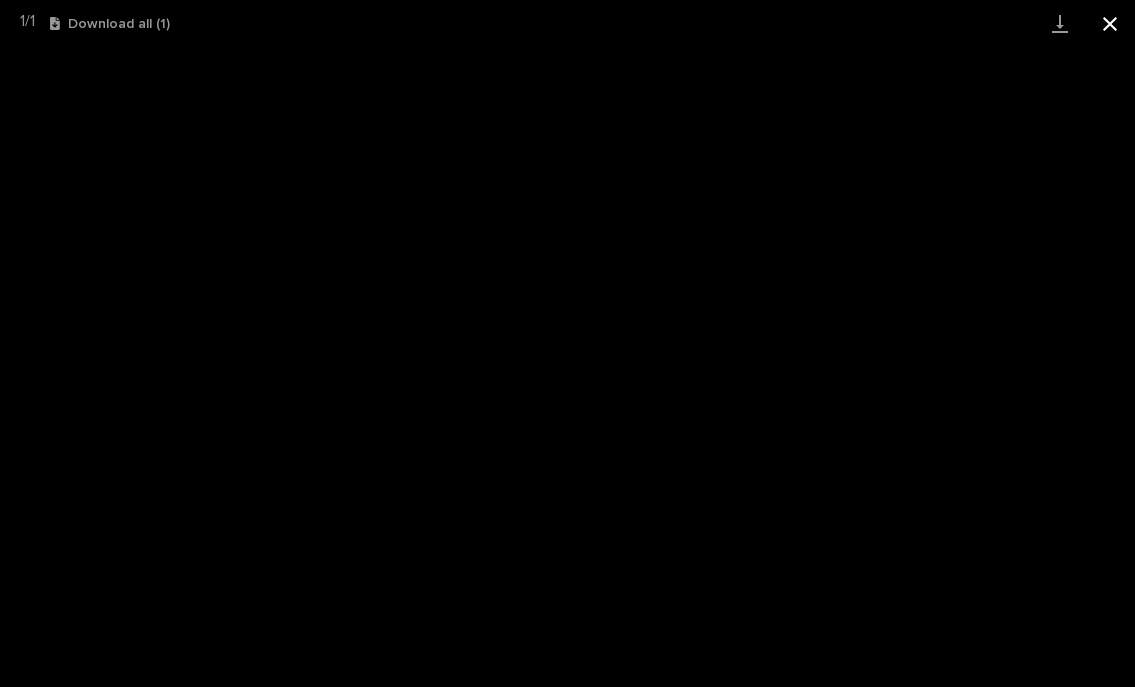 click at bounding box center [1110, 23] 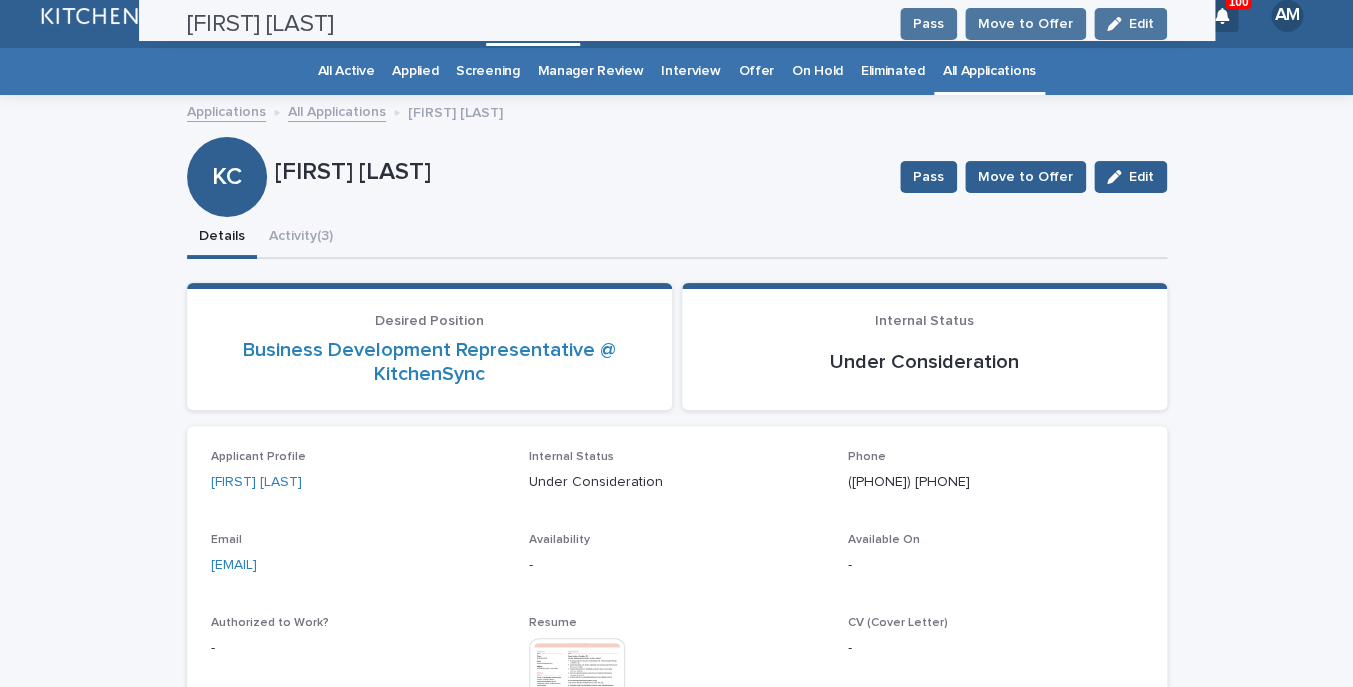 scroll, scrollTop: 0, scrollLeft: 0, axis: both 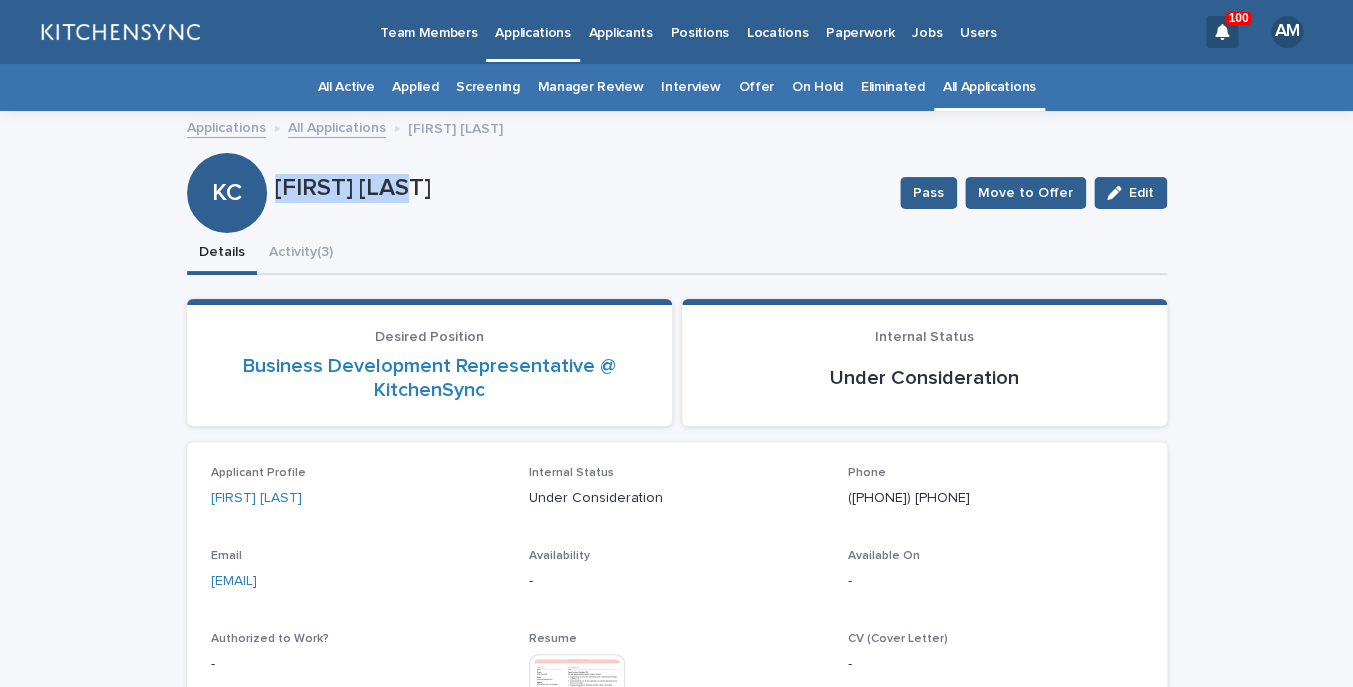 drag, startPoint x: 280, startPoint y: 191, endPoint x: 463, endPoint y: 198, distance: 183.13383 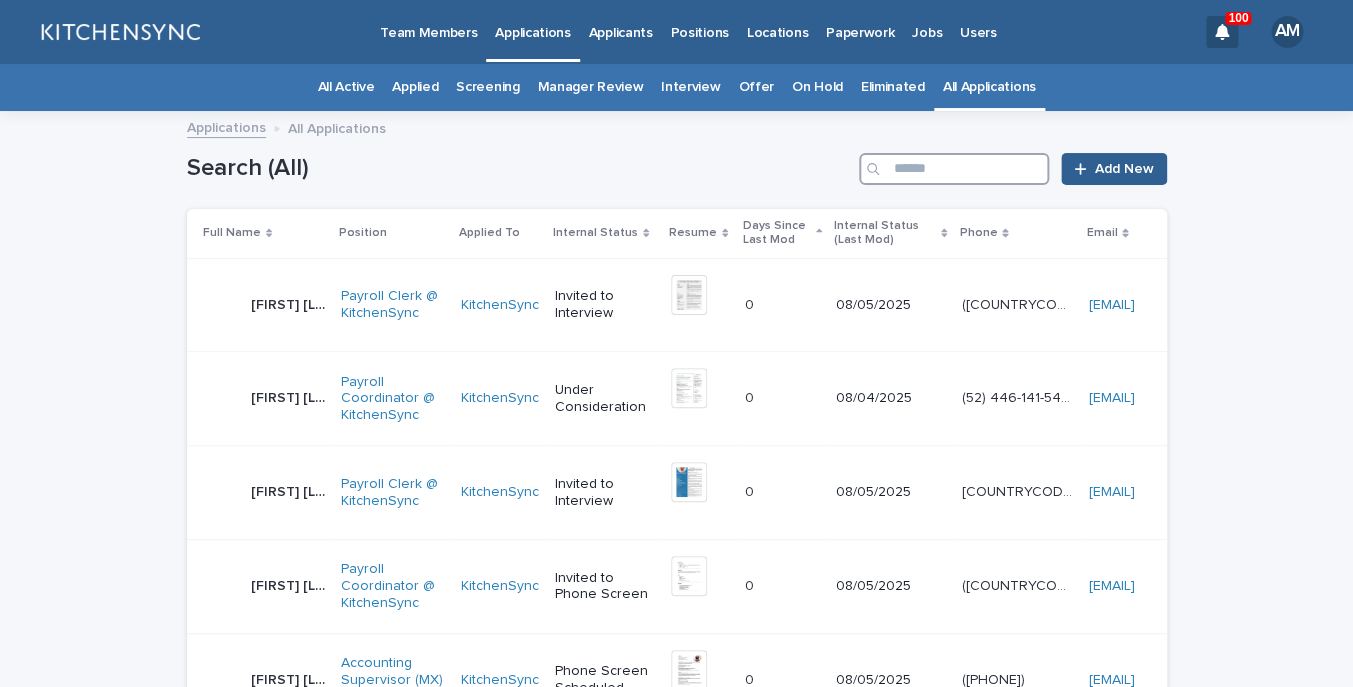 click at bounding box center (954, 169) 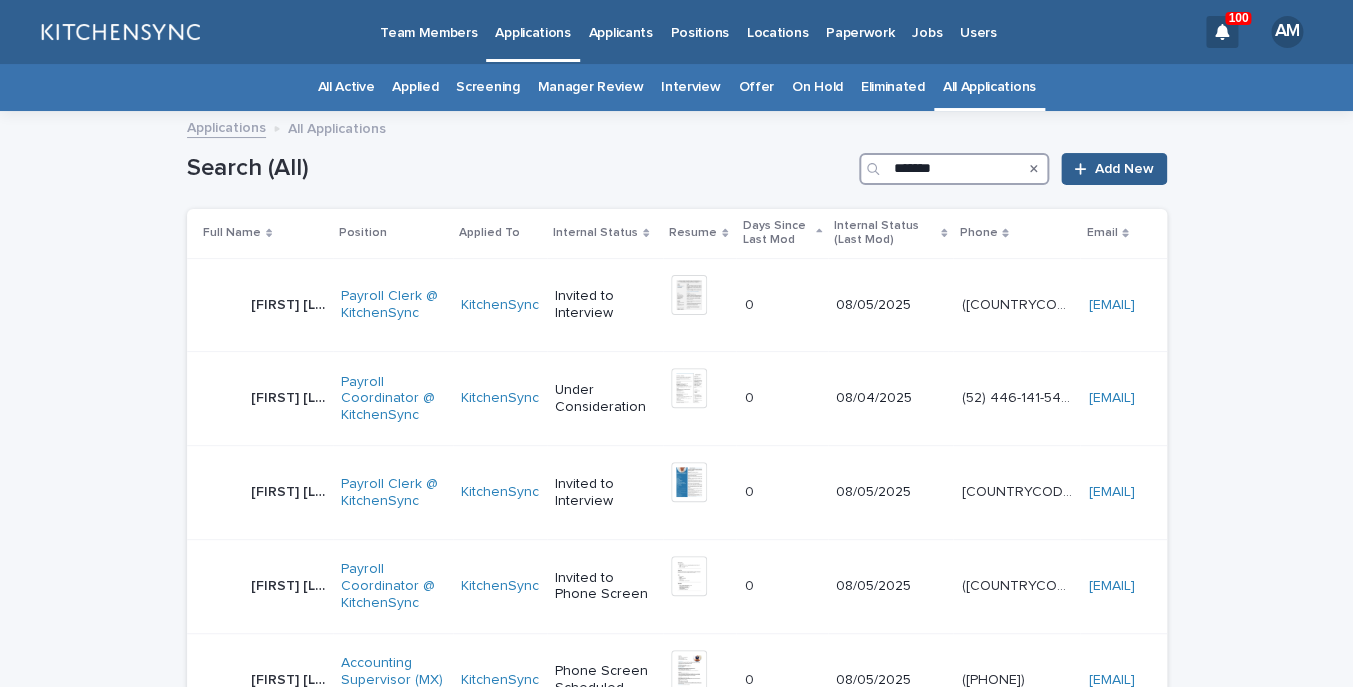 type on "*******" 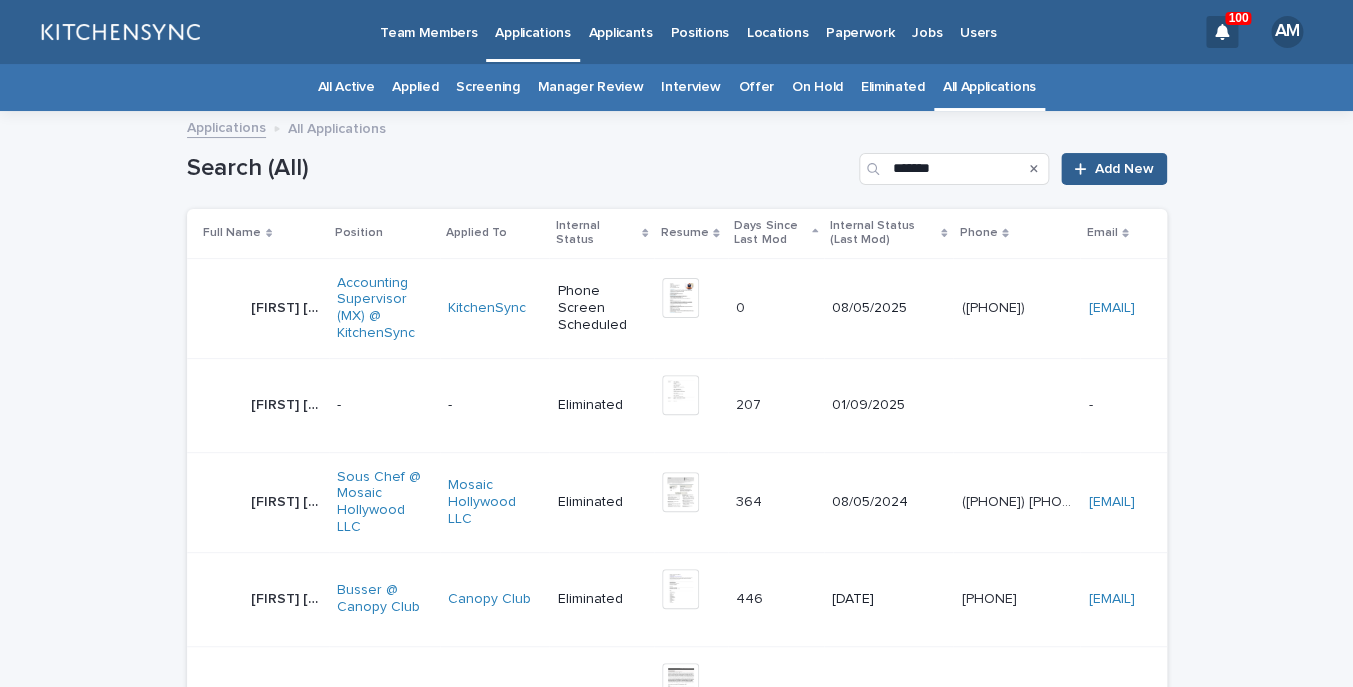 click on "[FIRST] [LAST] [FIRST] [LAST]" at bounding box center [262, 308] 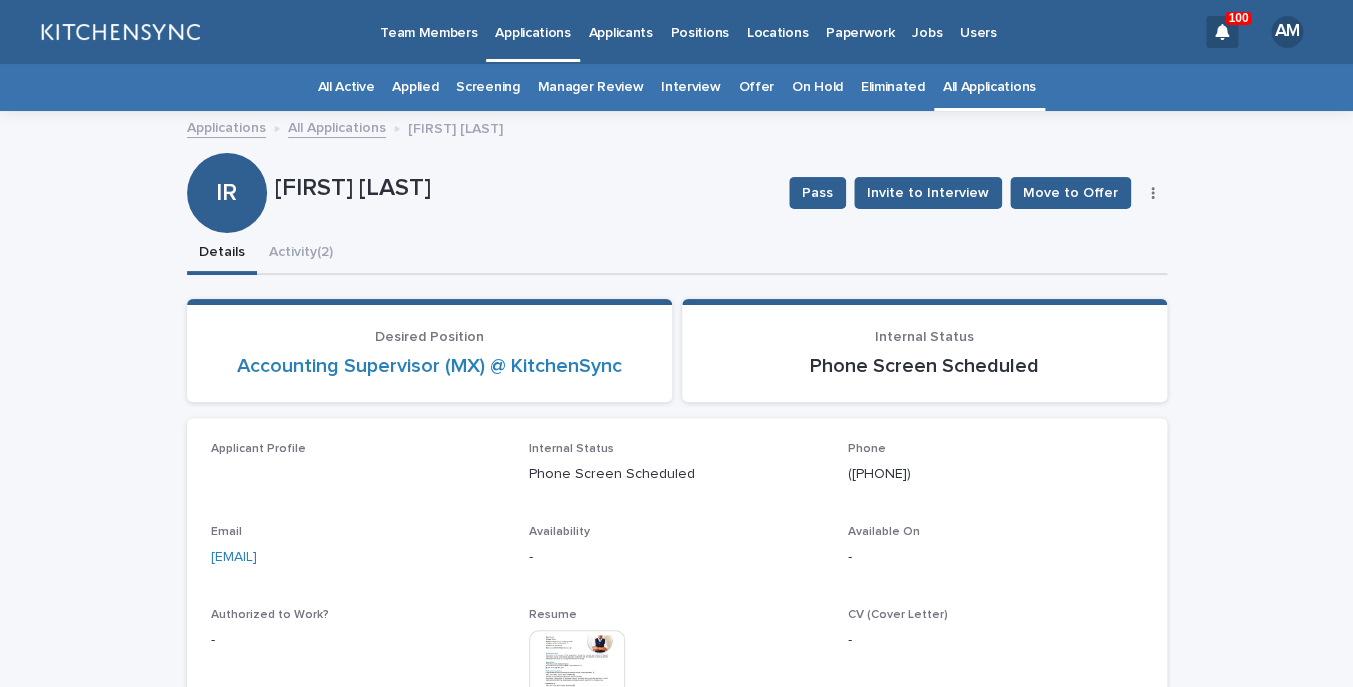 click at bounding box center (1153, 193) 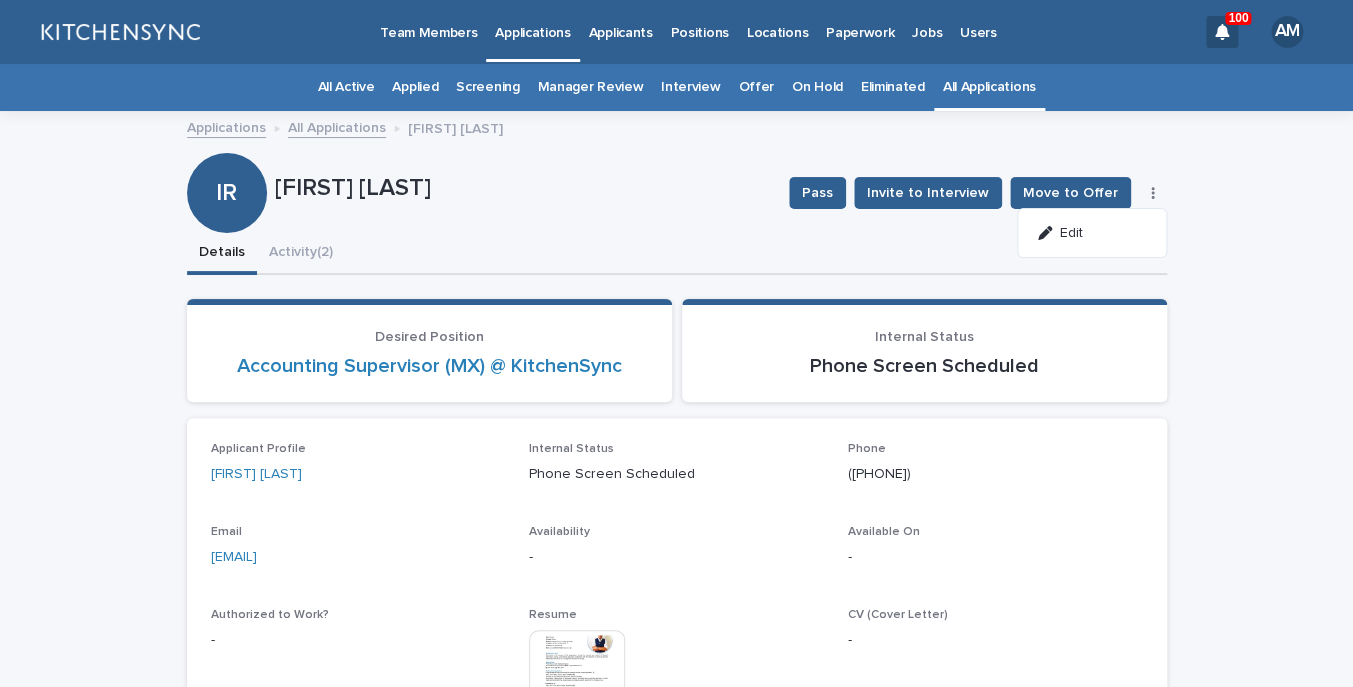 click on "Edit" at bounding box center [1092, 233] 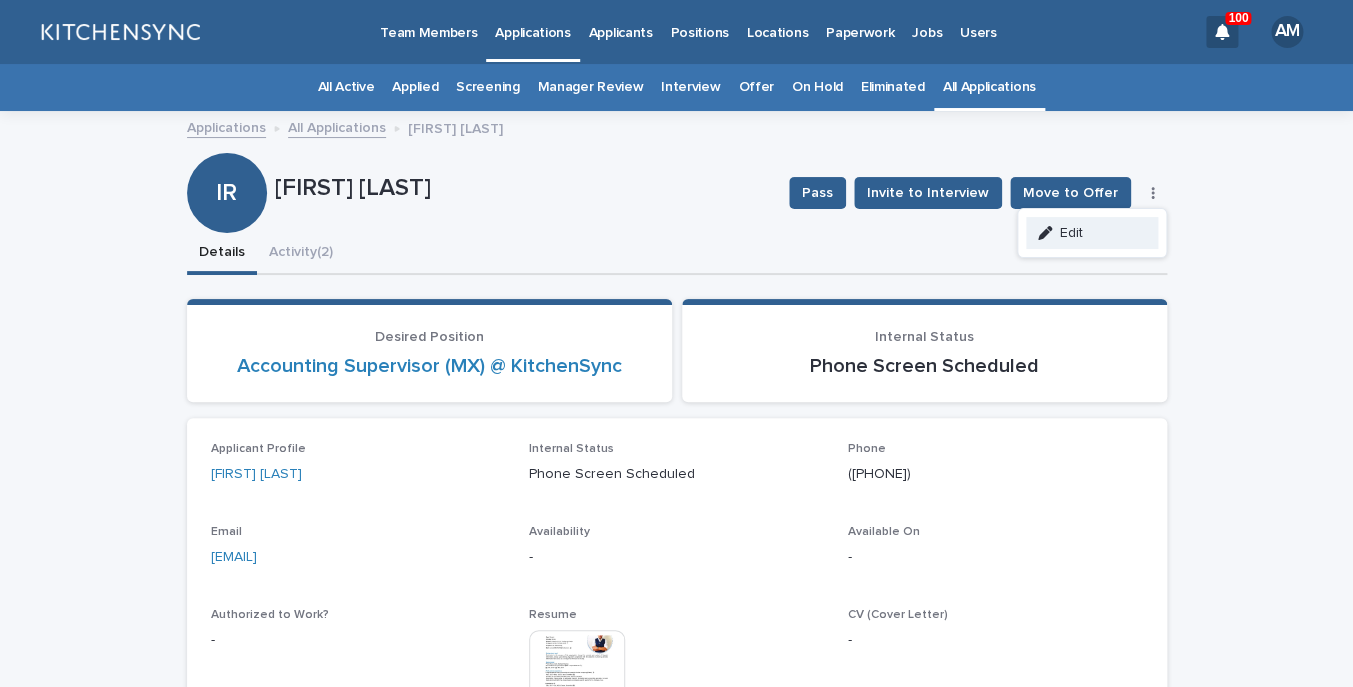 click on "Edit" at bounding box center (1092, 233) 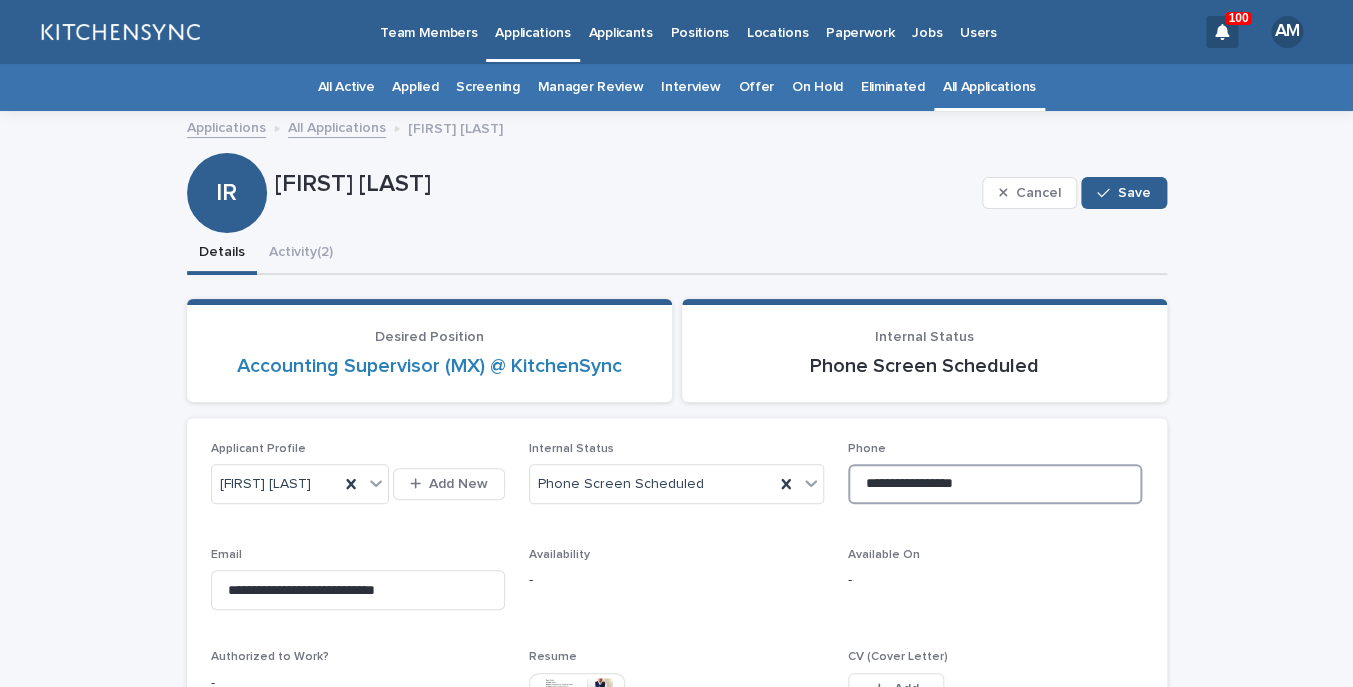 drag, startPoint x: 1001, startPoint y: 487, endPoint x: 792, endPoint y: 486, distance: 209.0024 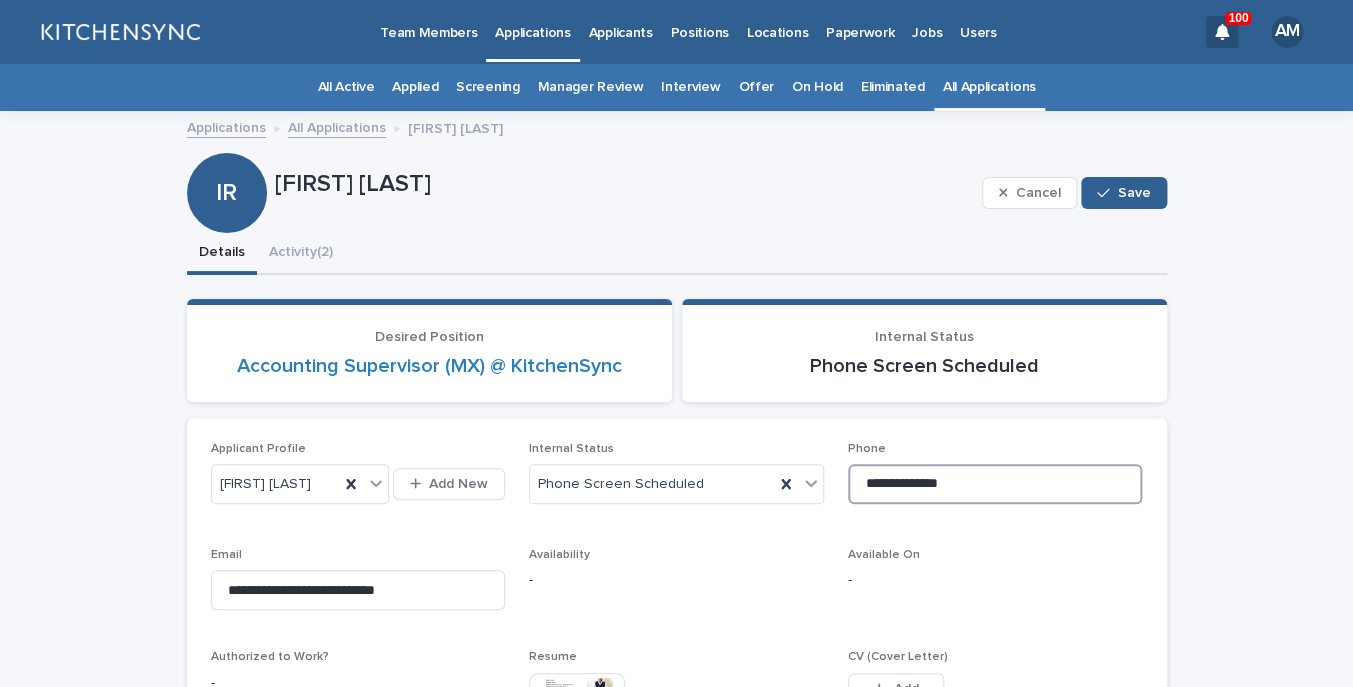 click on "**********" at bounding box center [995, 484] 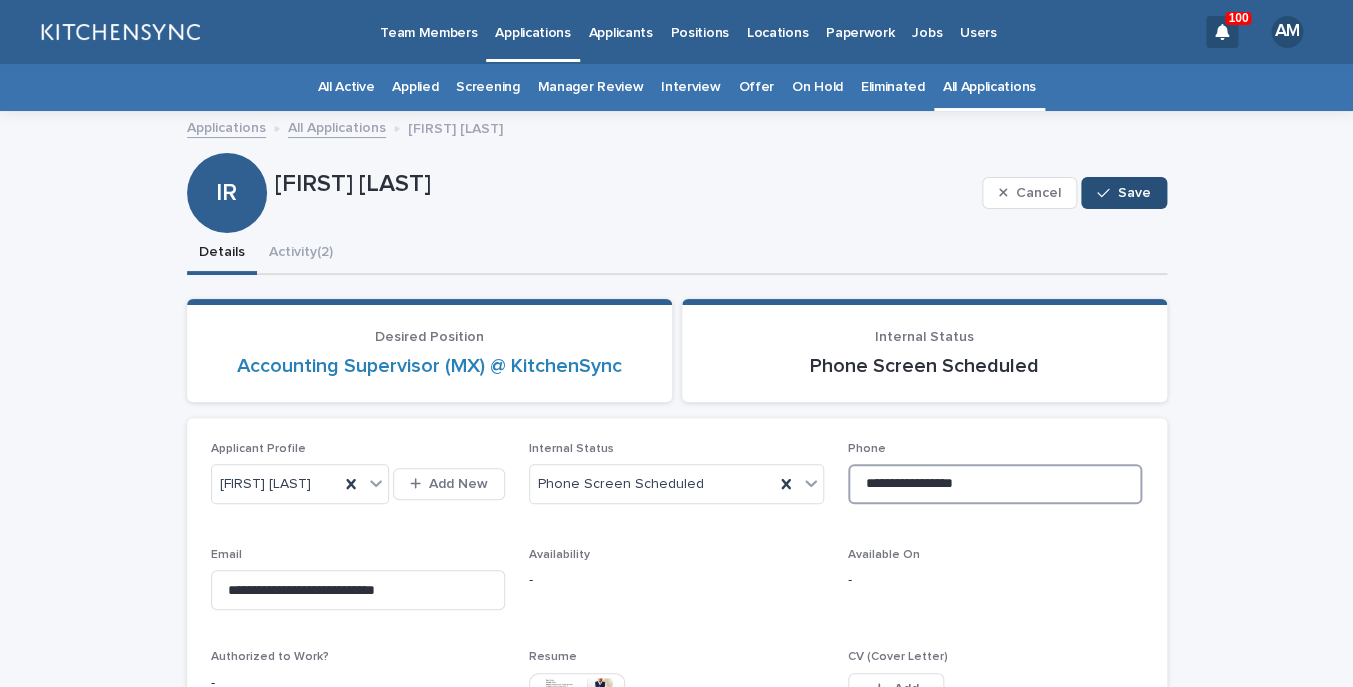 type on "**********" 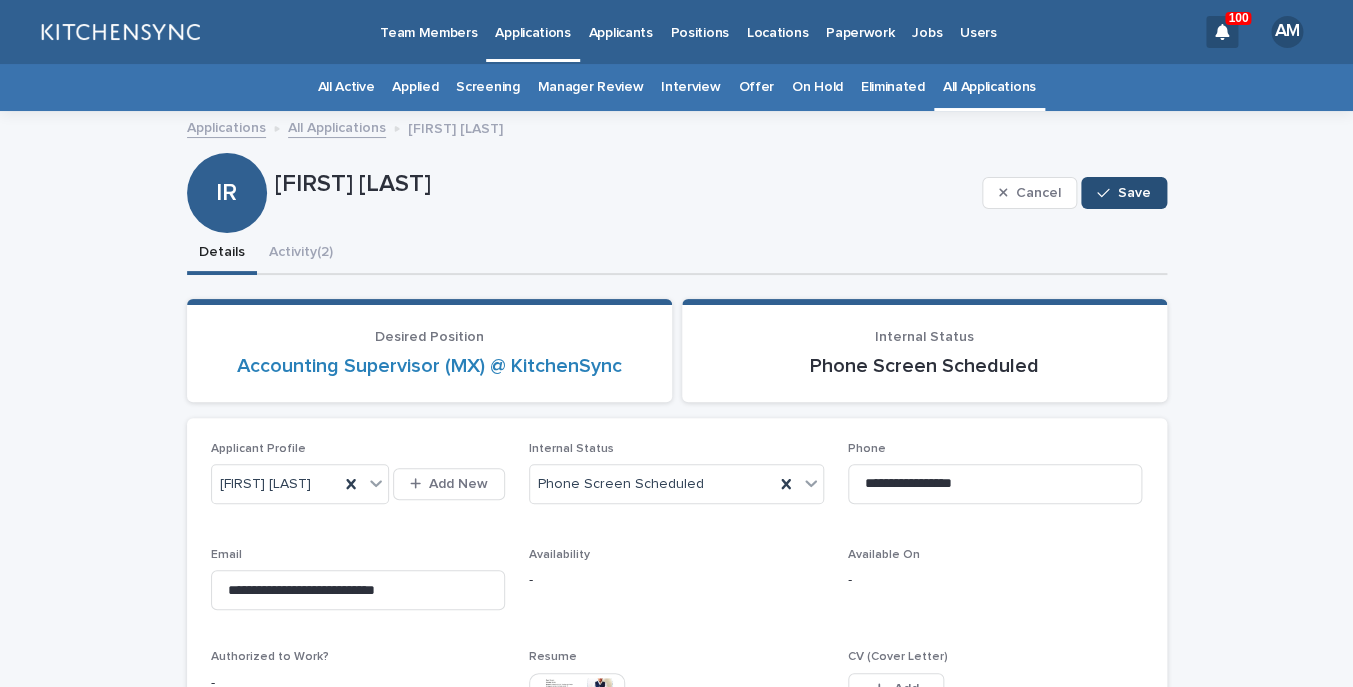 click on "Save" at bounding box center (1123, 193) 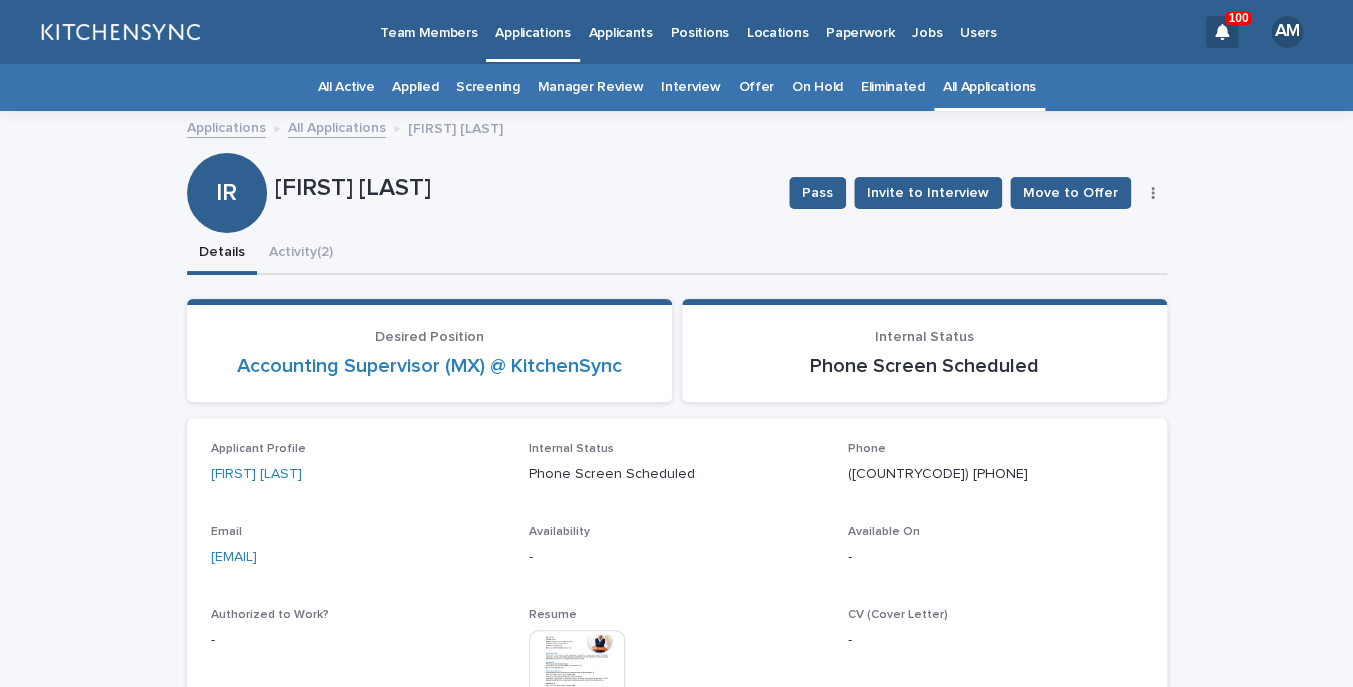 click on "All Applications" at bounding box center (989, 87) 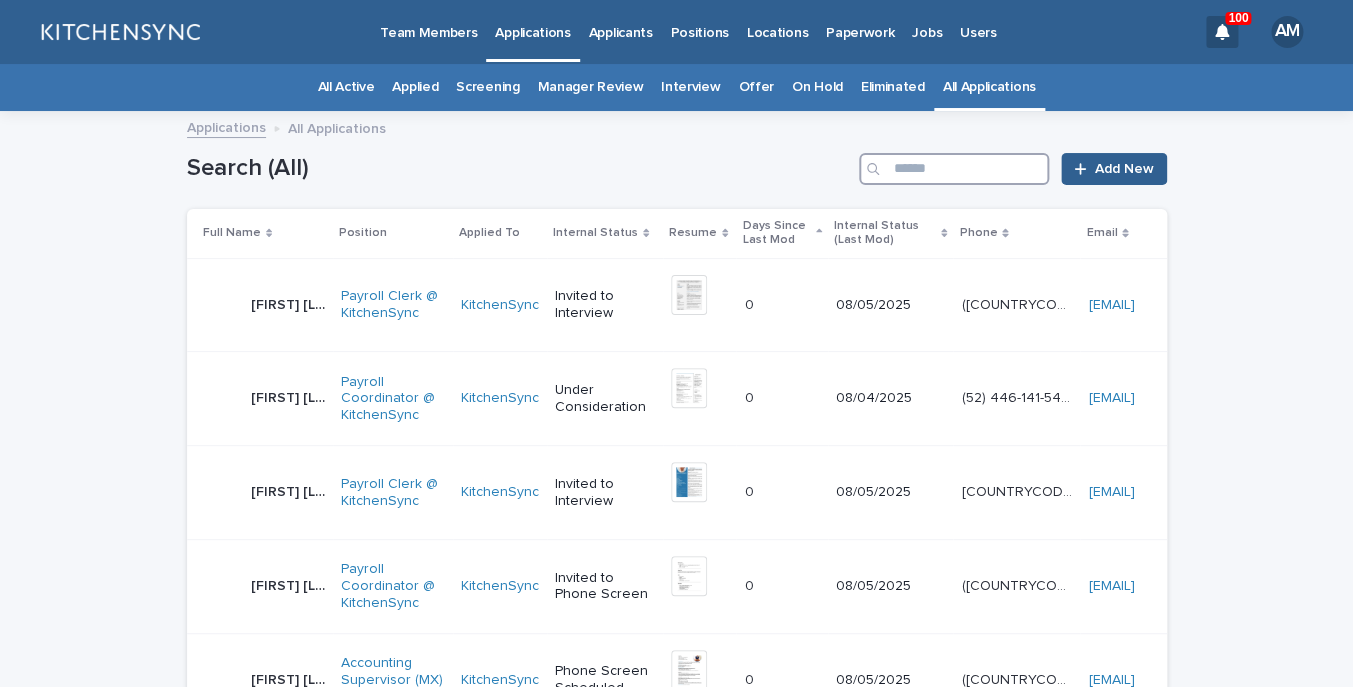 click at bounding box center [954, 169] 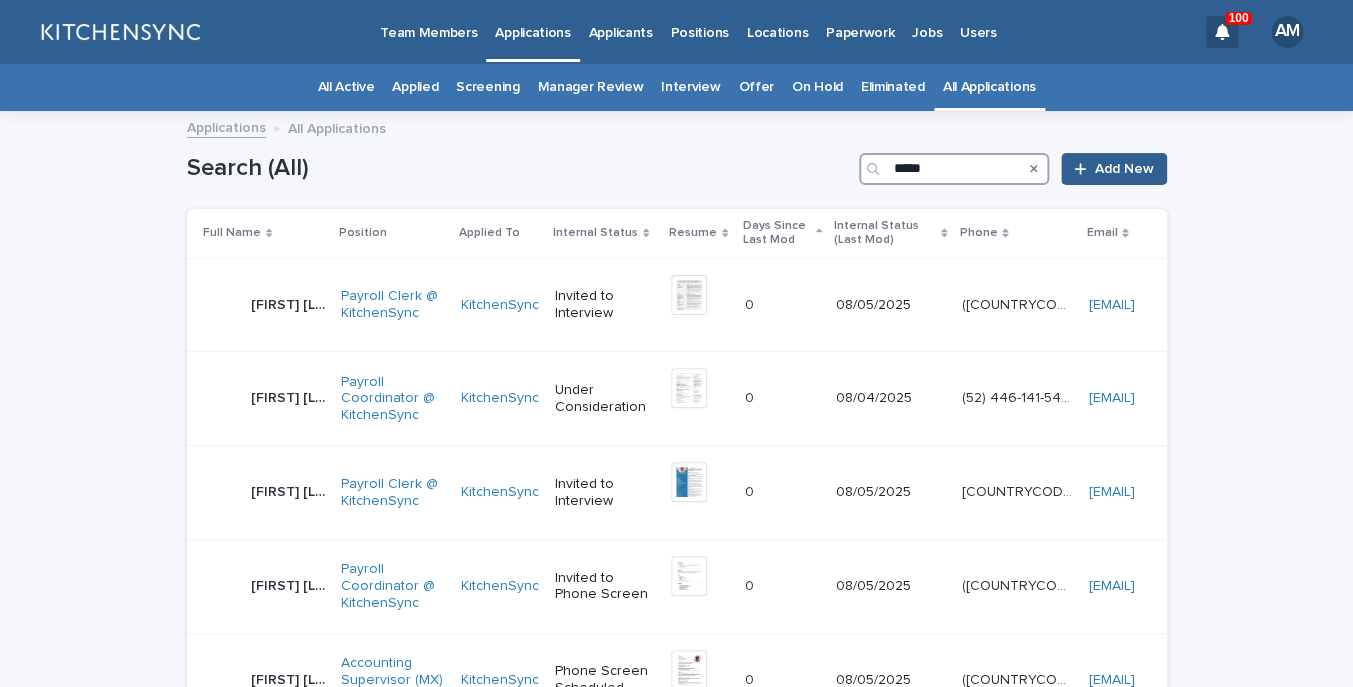type on "*****" 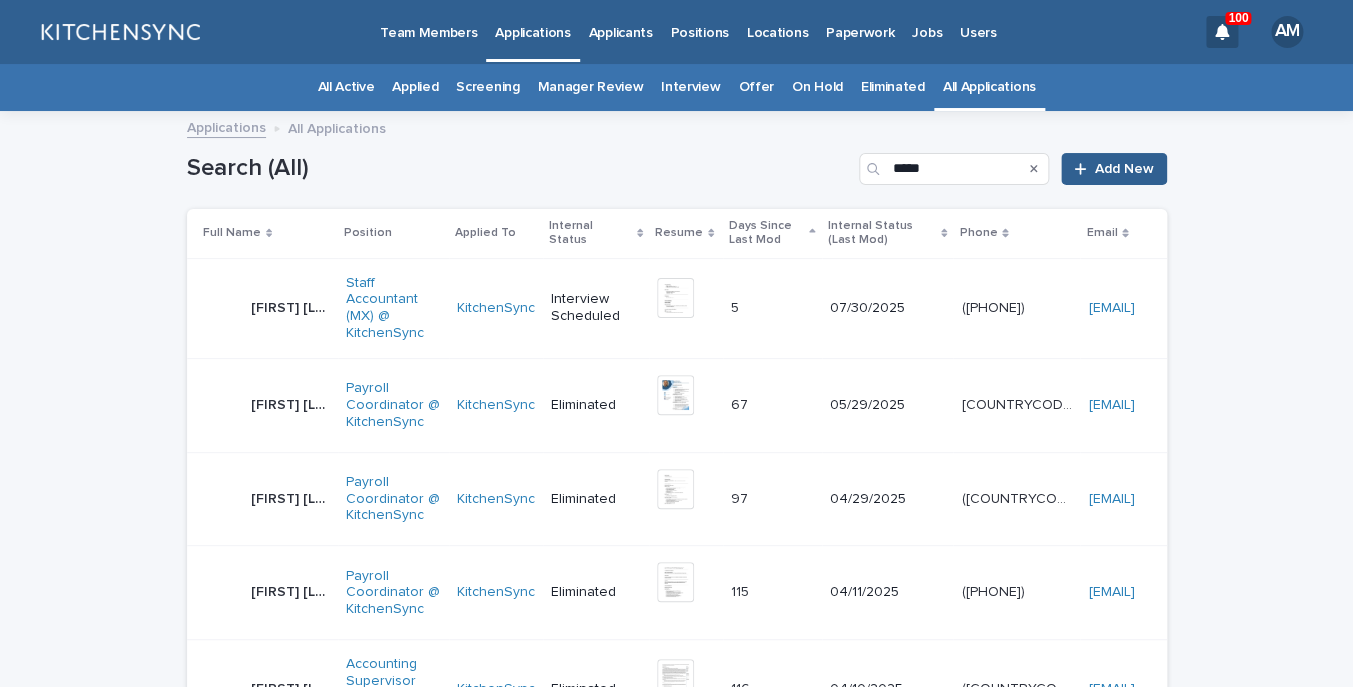 click on "[FIRST] [LAST]" at bounding box center [293, 306] 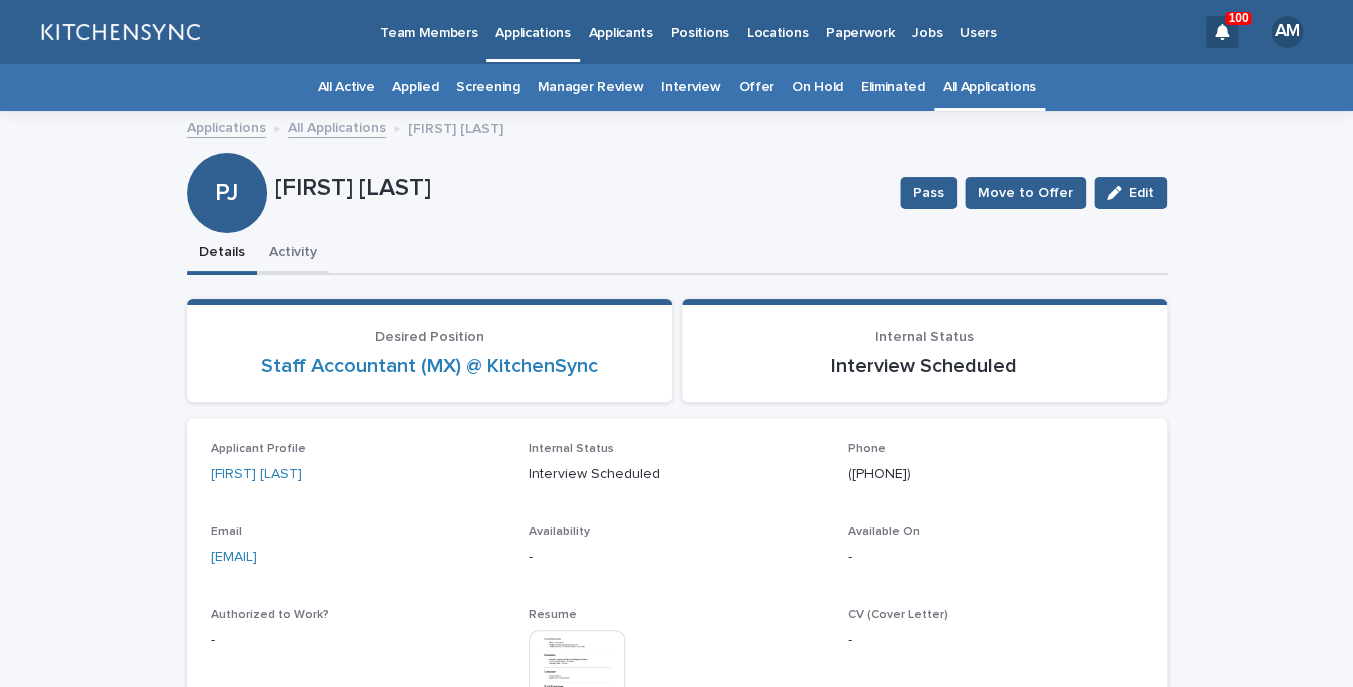 click on "Activity" at bounding box center [293, 254] 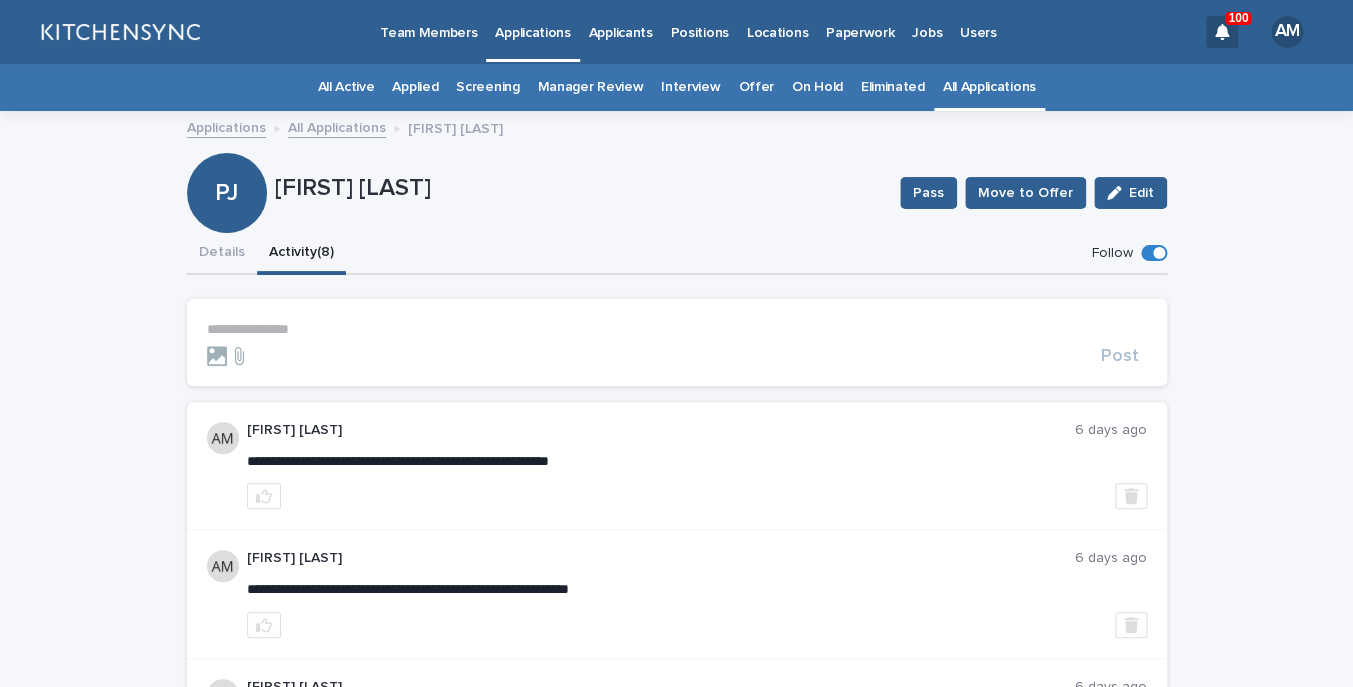 click on "**********" at bounding box center (677, 329) 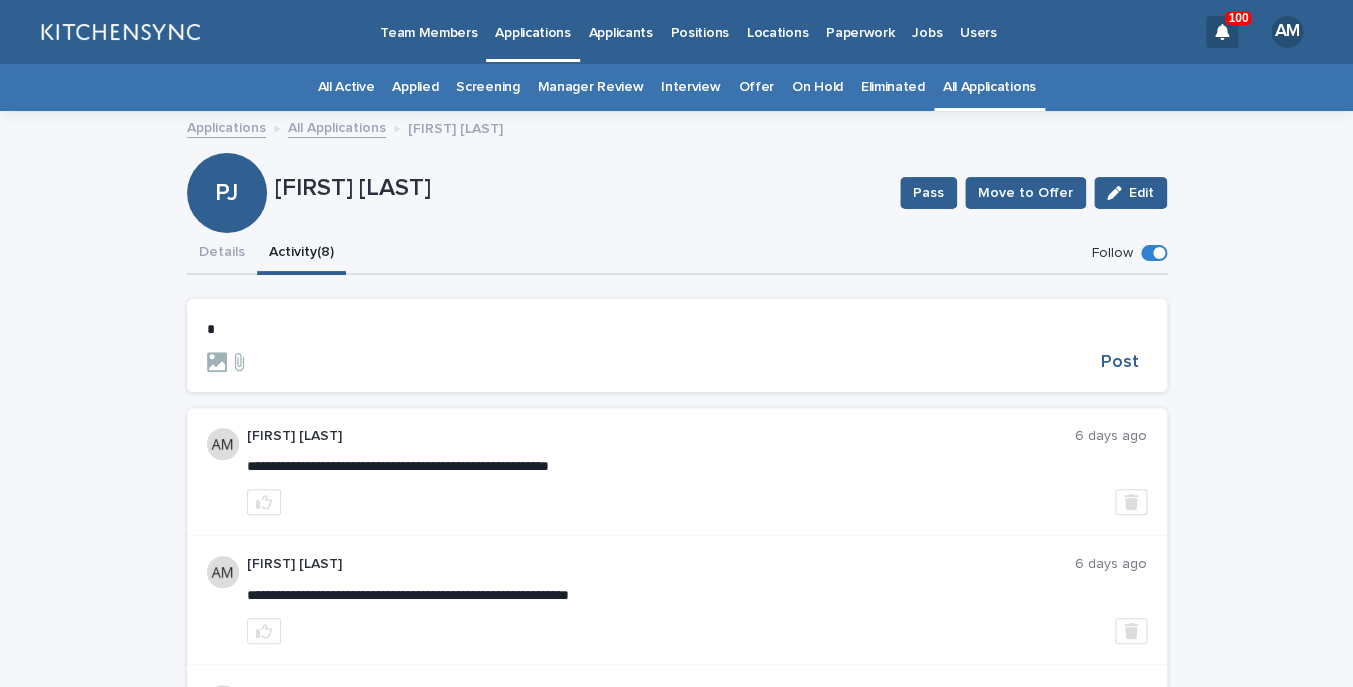type 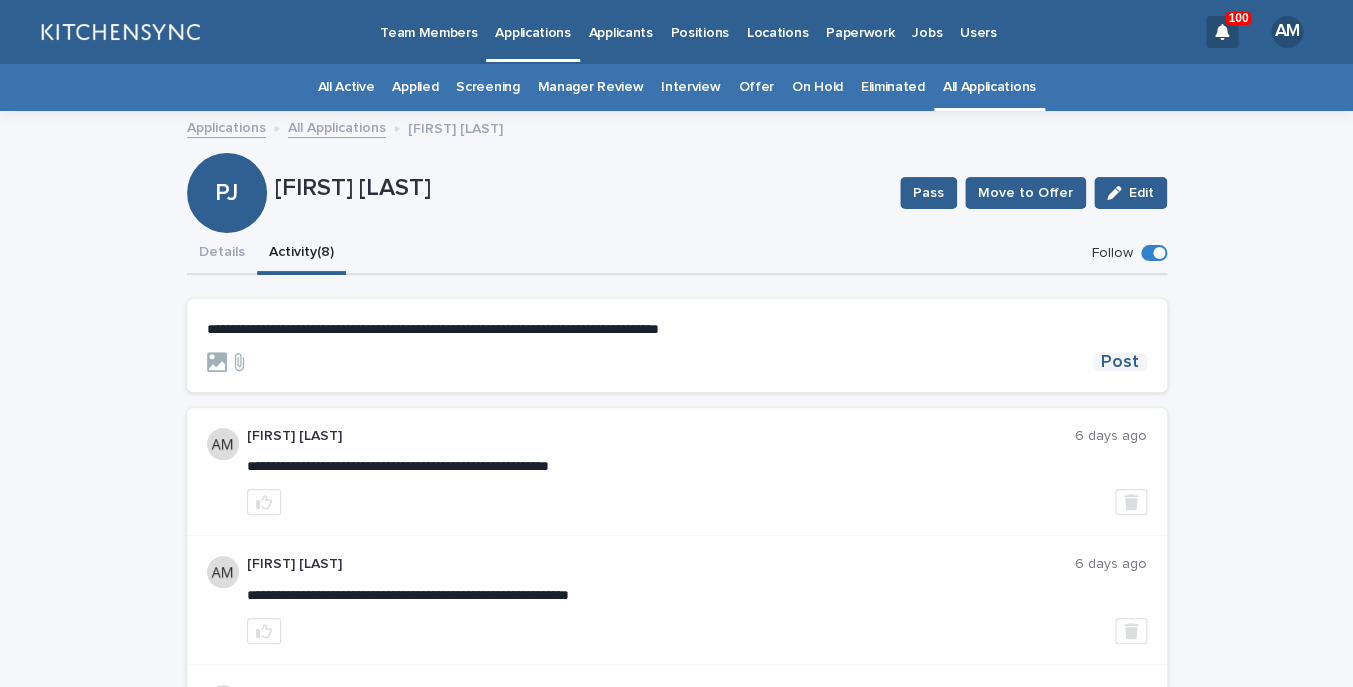 click on "Post" at bounding box center (1120, 362) 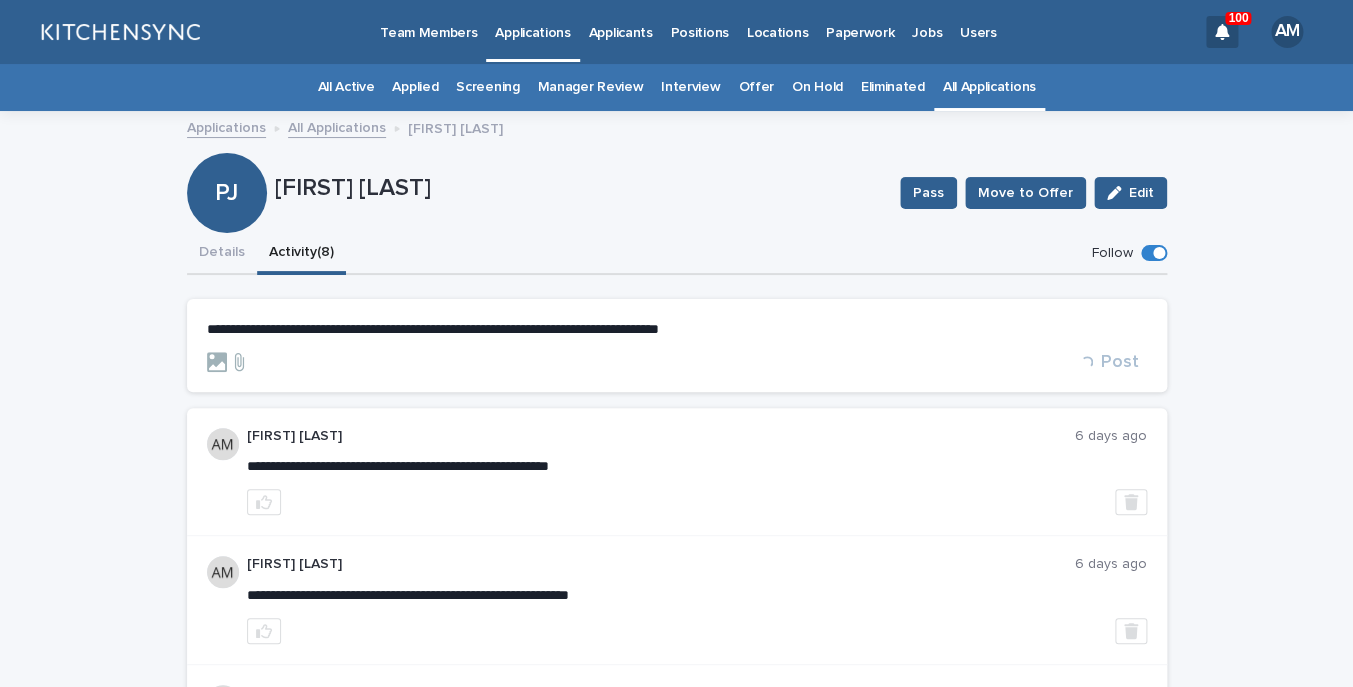 click on "Details" at bounding box center (222, 254) 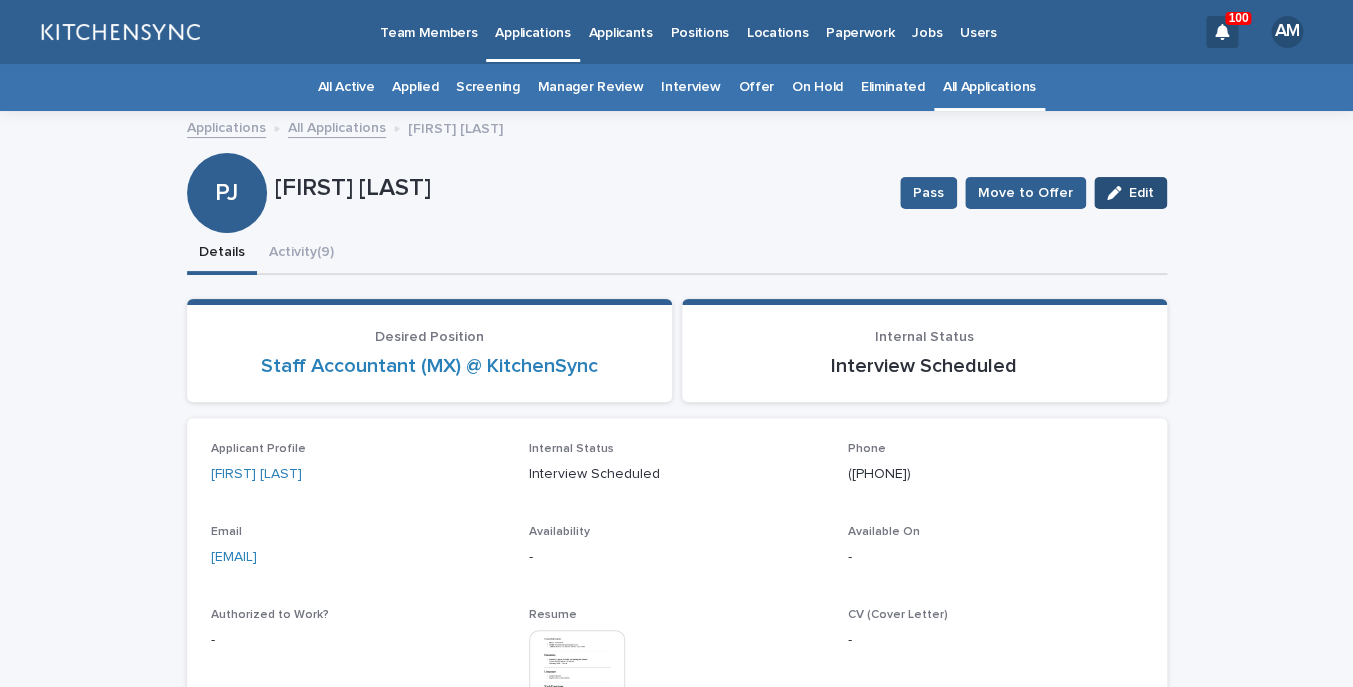 click at bounding box center [1118, 193] 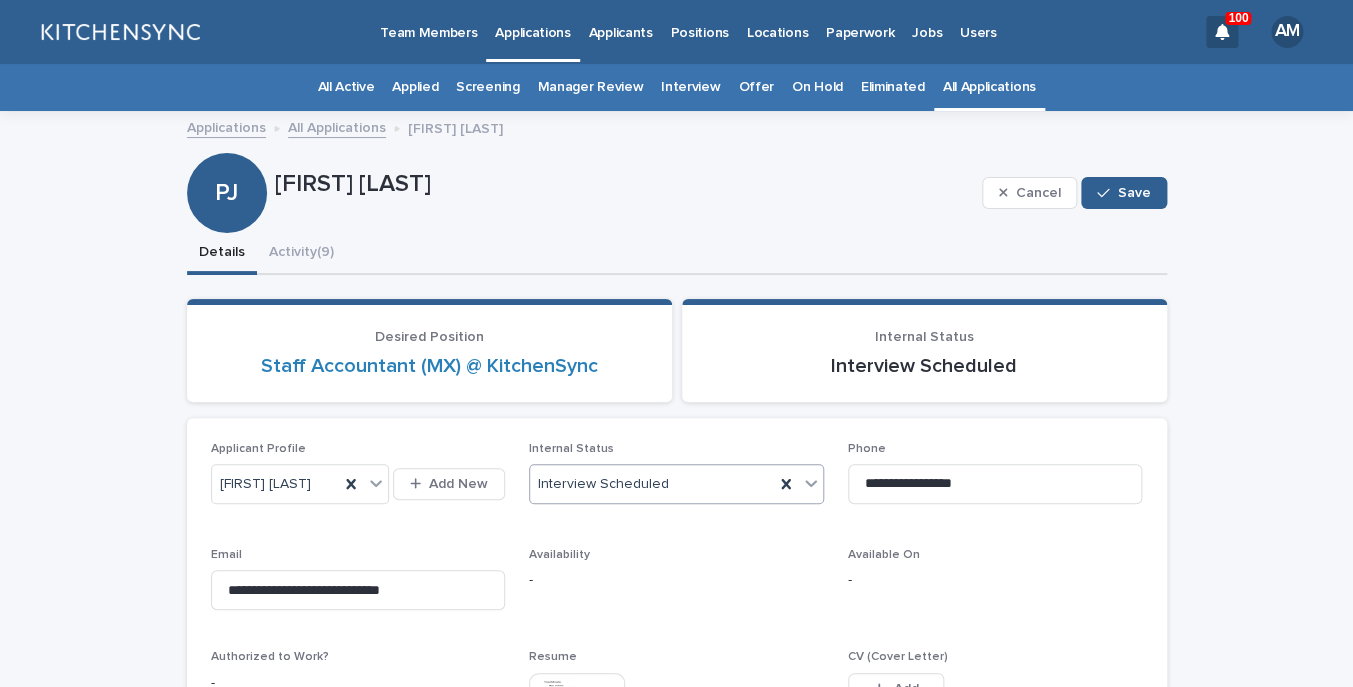 click on "Interview Scheduled" at bounding box center (652, 484) 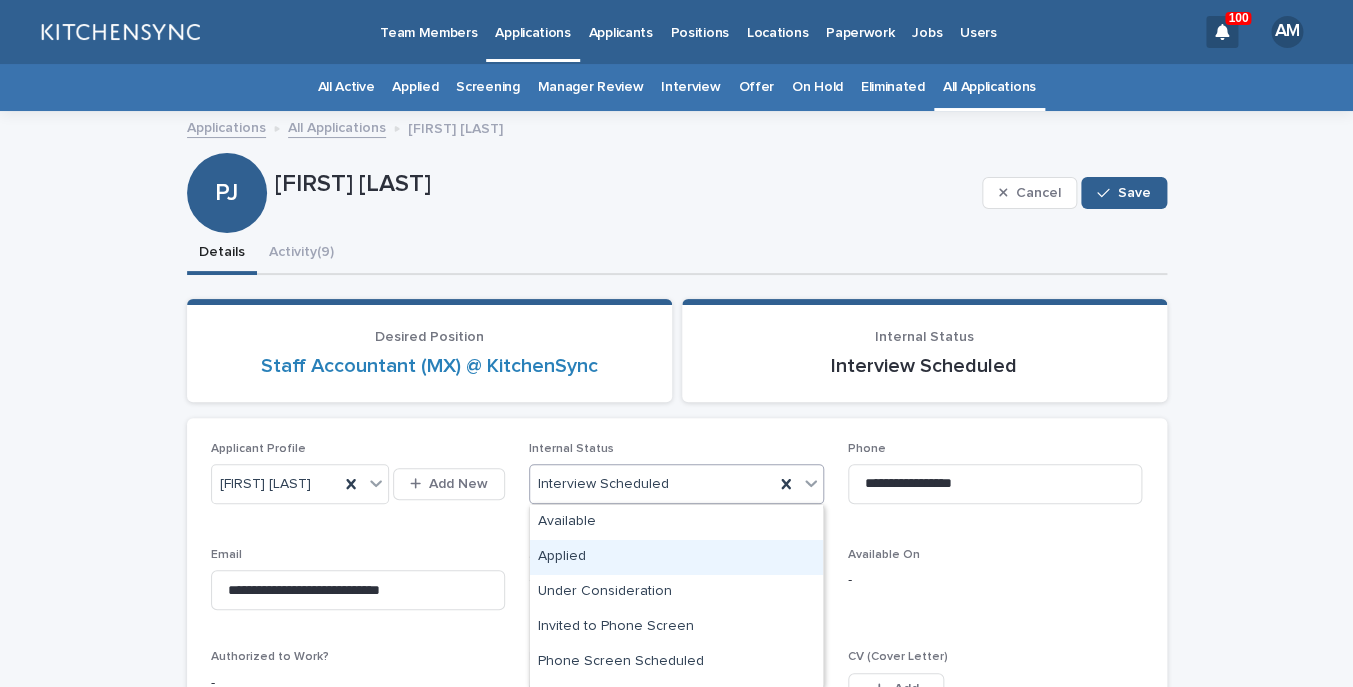 scroll, scrollTop: 413, scrollLeft: 0, axis: vertical 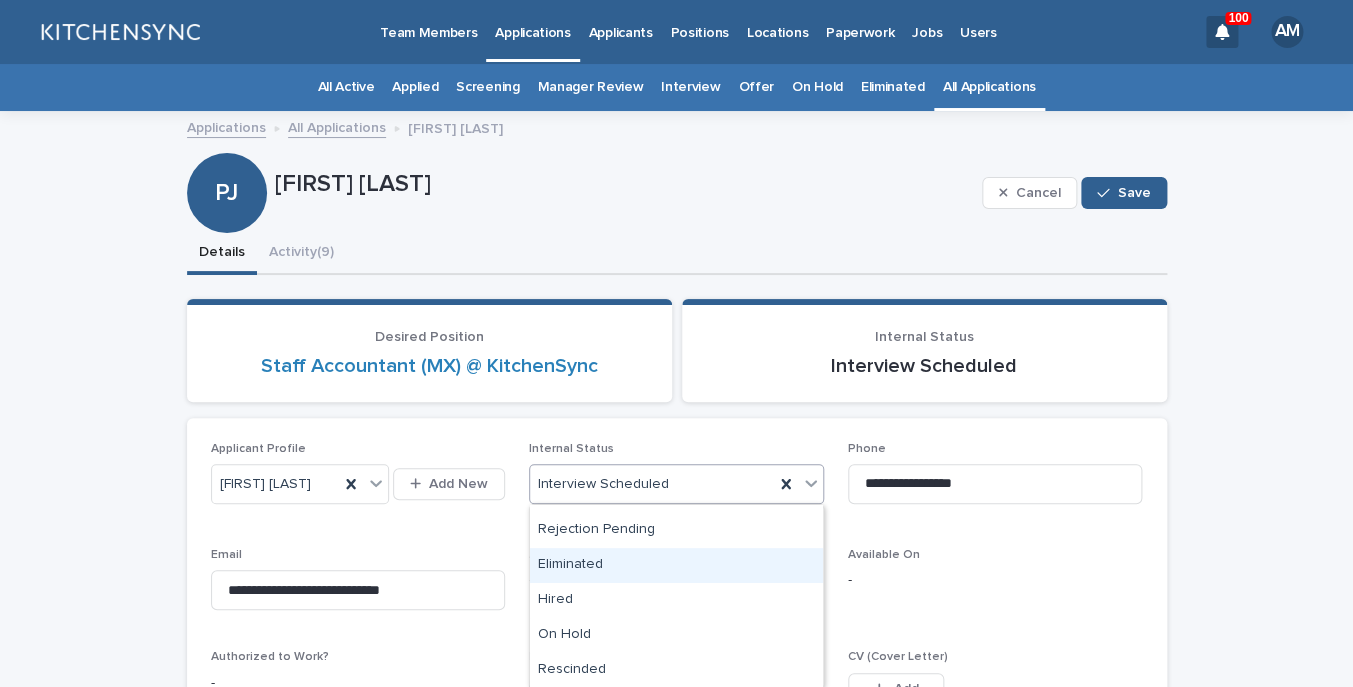 click on "Eliminated" at bounding box center (676, 565) 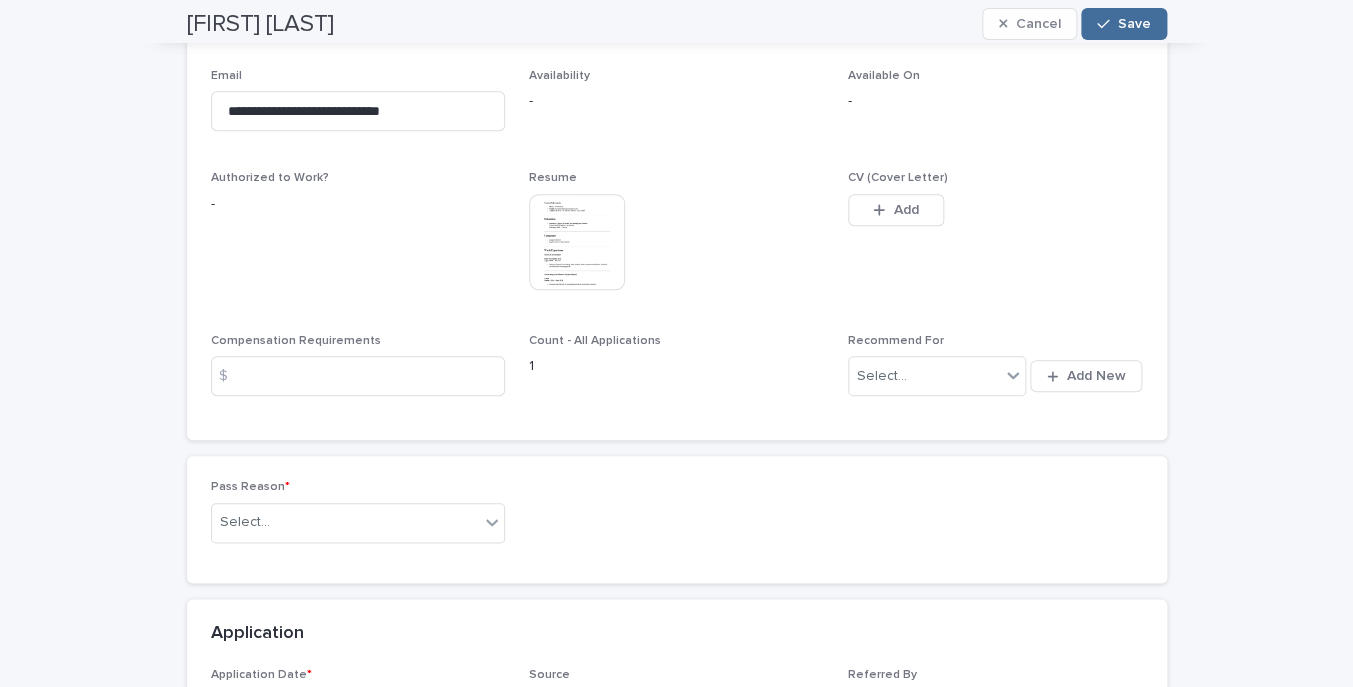 scroll, scrollTop: 511, scrollLeft: 0, axis: vertical 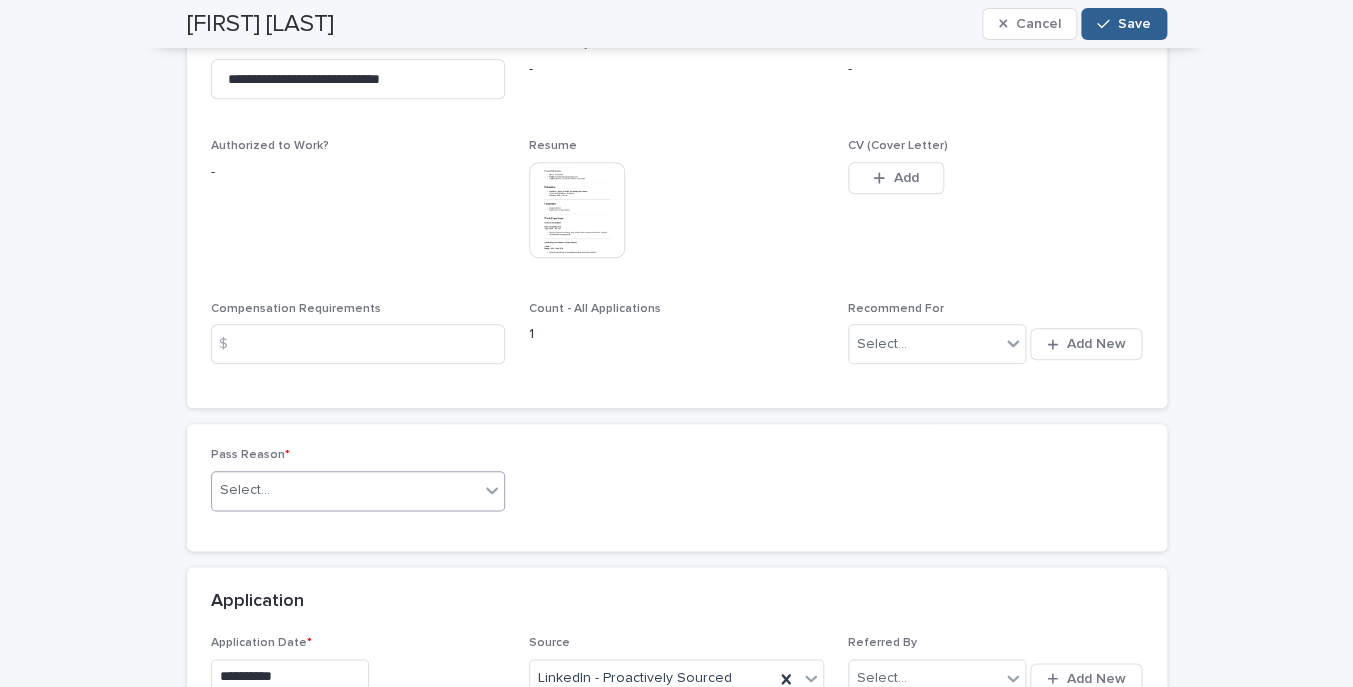 click on "Select..." at bounding box center [346, 490] 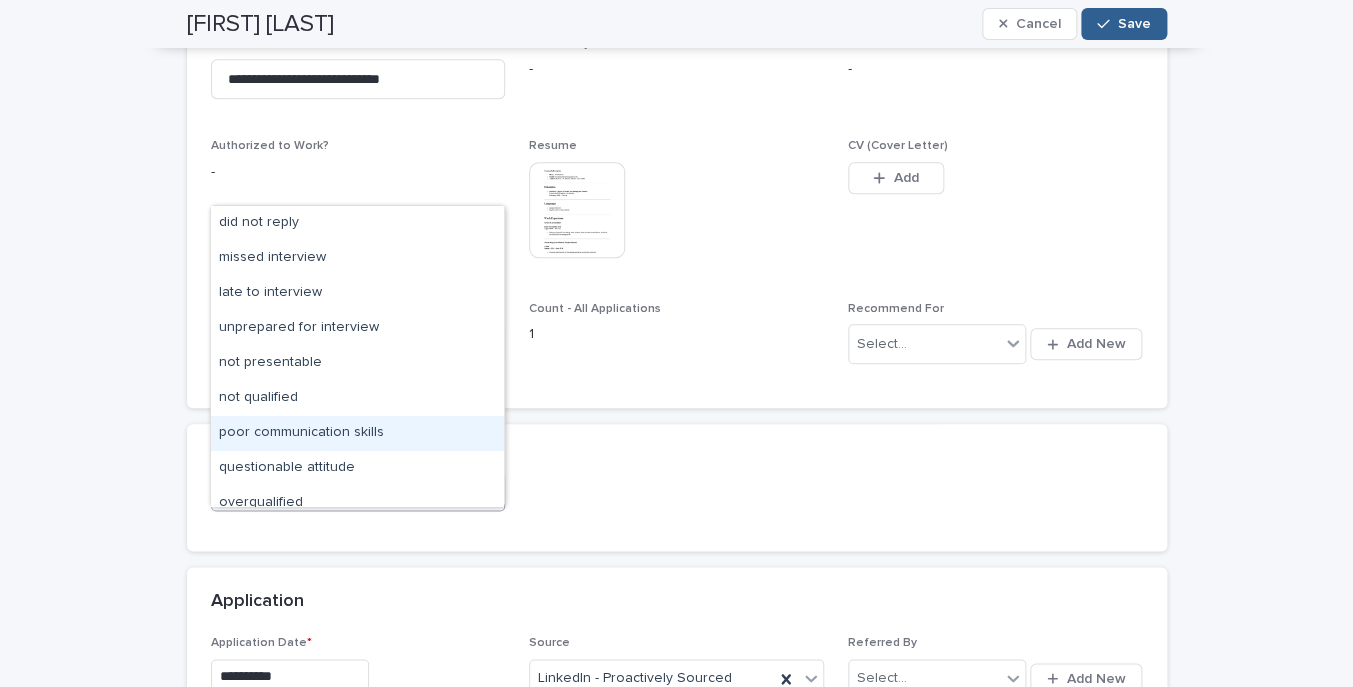 scroll, scrollTop: 155, scrollLeft: 0, axis: vertical 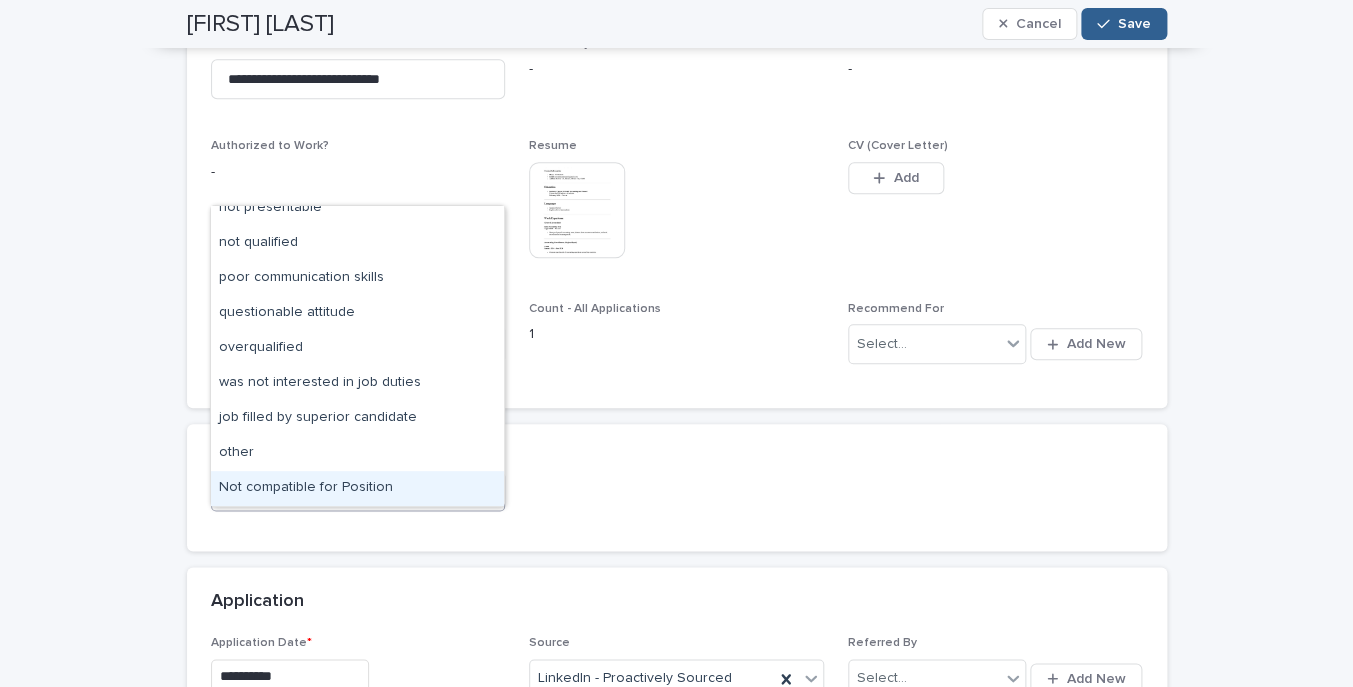 drag, startPoint x: 405, startPoint y: 471, endPoint x: 402, endPoint y: 484, distance: 13.341664 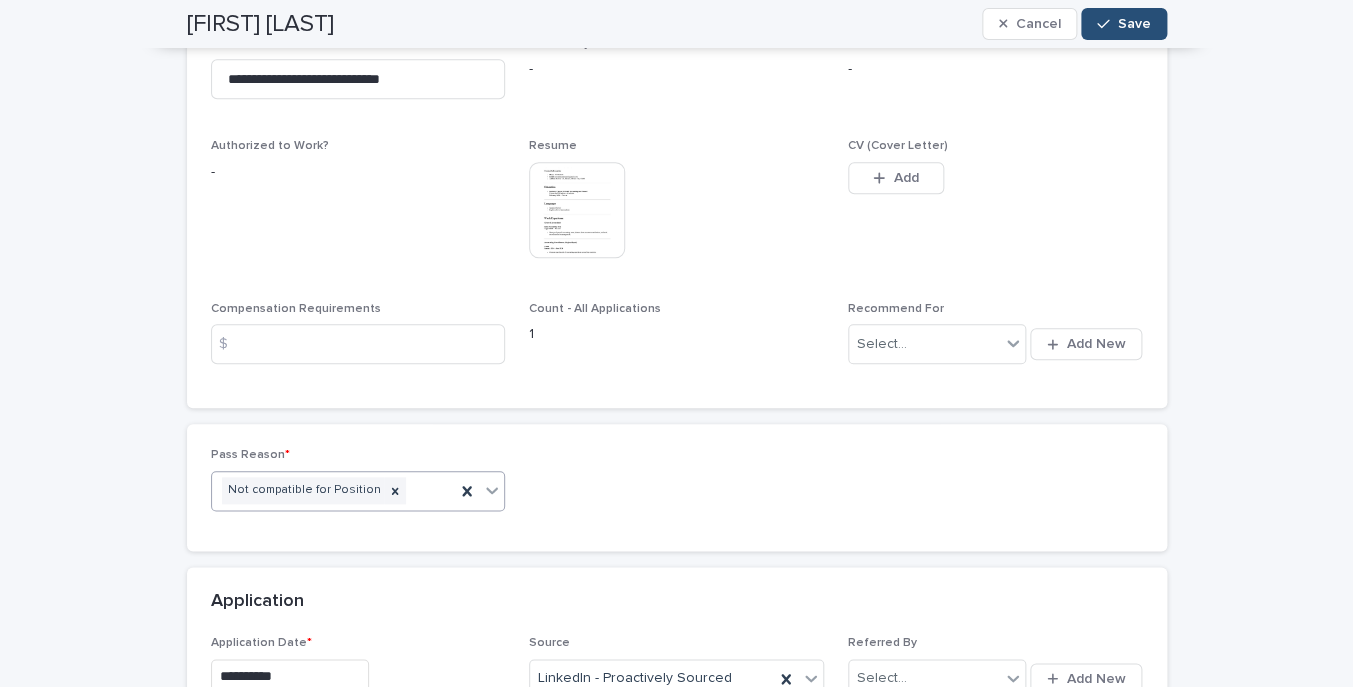 click on "Save" at bounding box center [1123, 24] 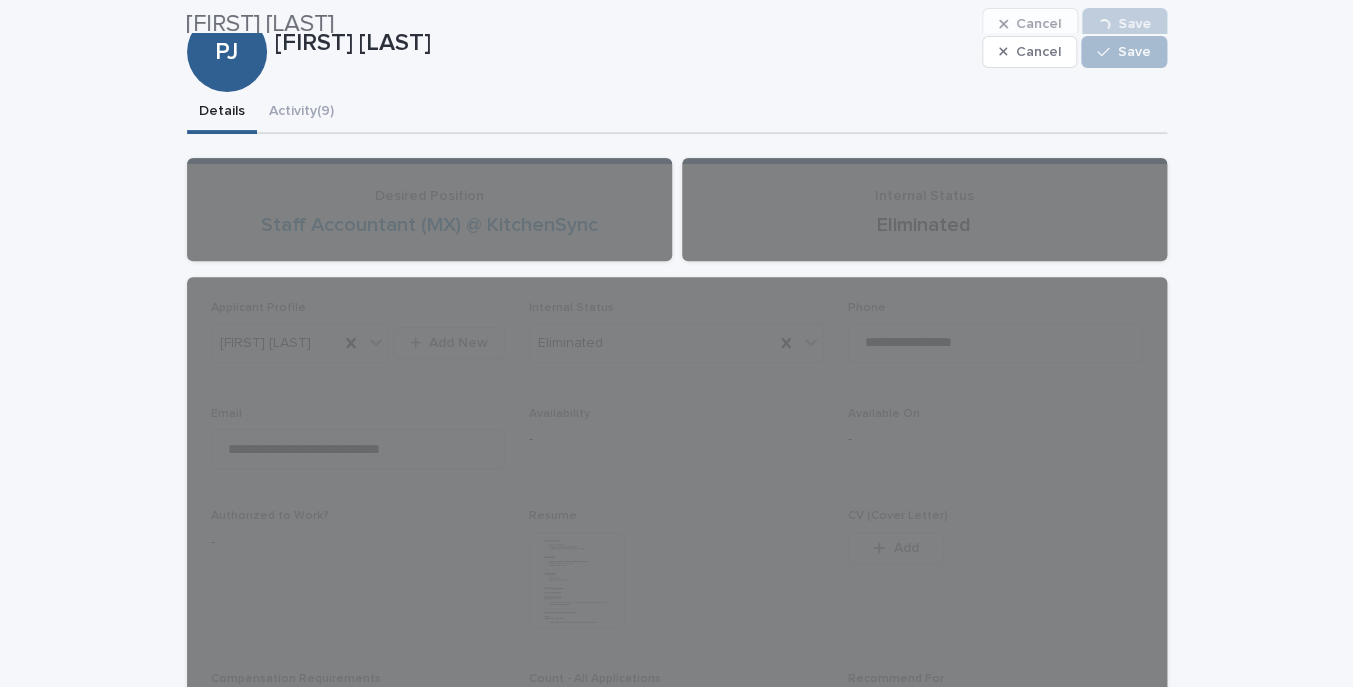 scroll, scrollTop: 142, scrollLeft: 0, axis: vertical 